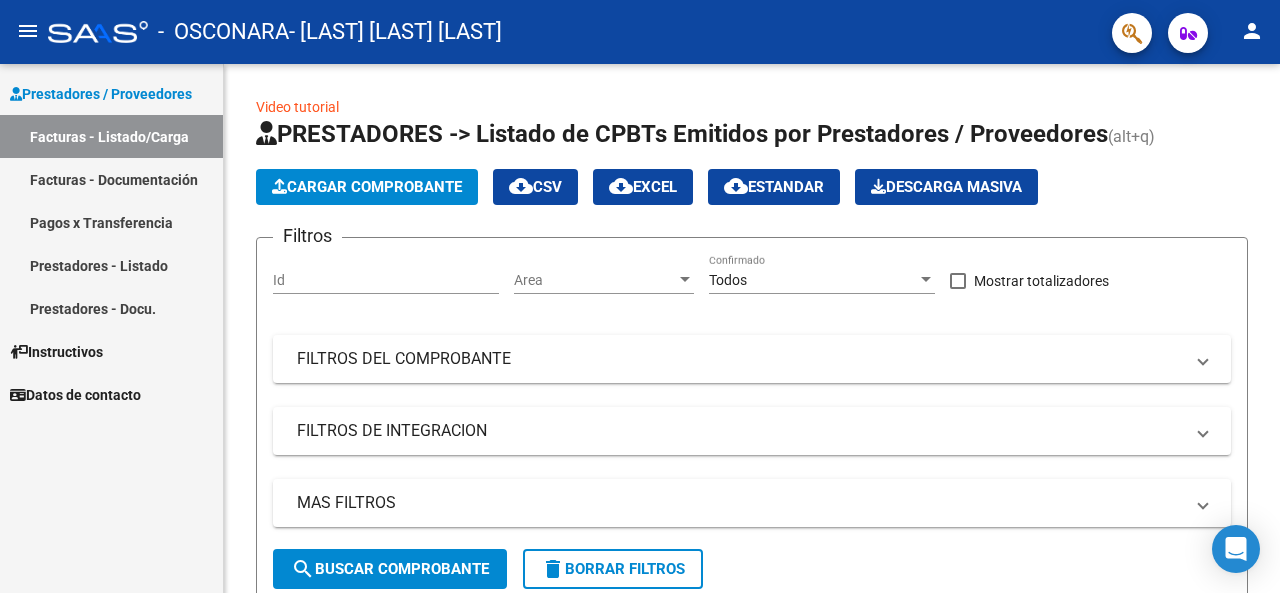 scroll, scrollTop: 0, scrollLeft: 0, axis: both 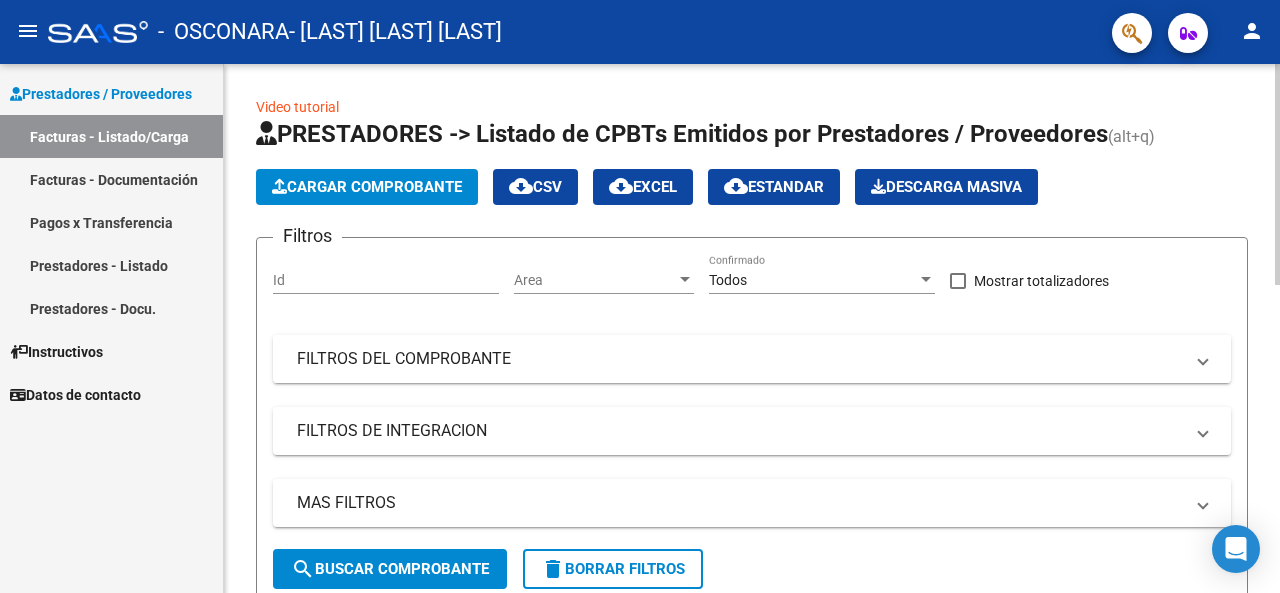click on "FILTROS DEL COMPROBANTE" at bounding box center [740, 359] 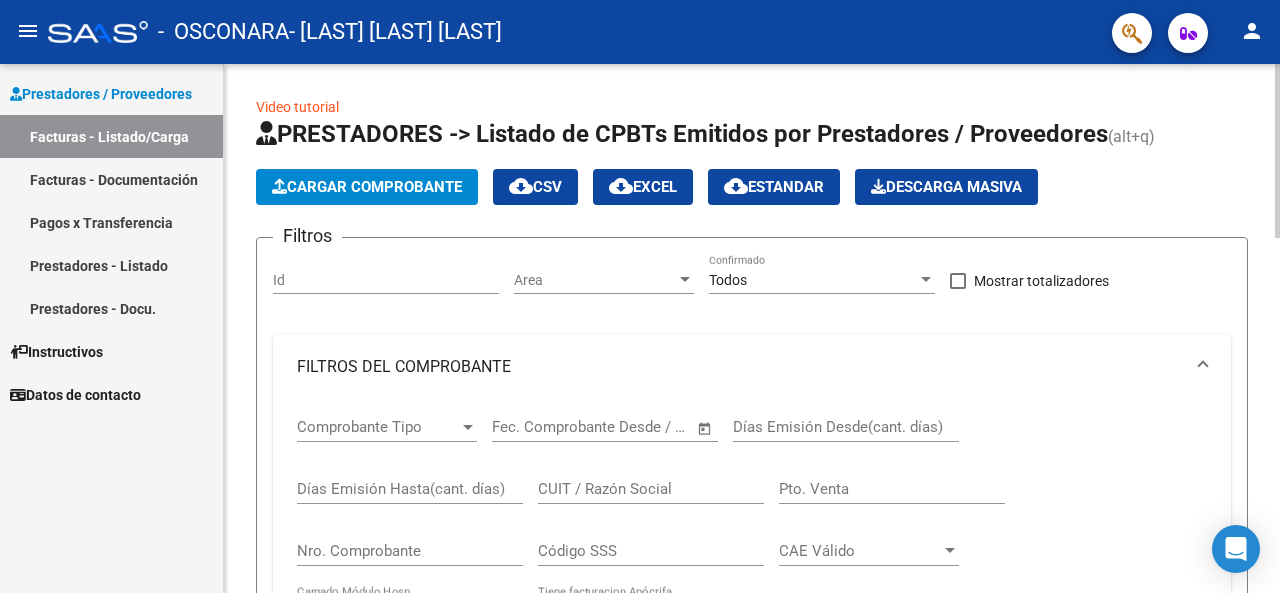 click on "Cargar Comprobante" 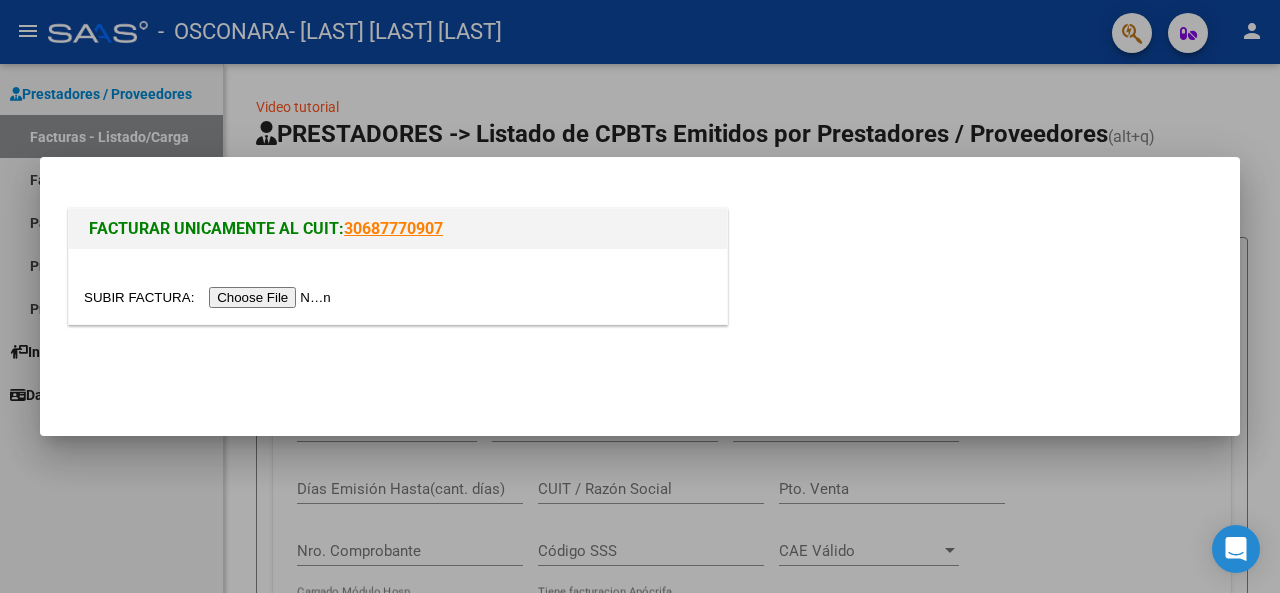 click at bounding box center (210, 297) 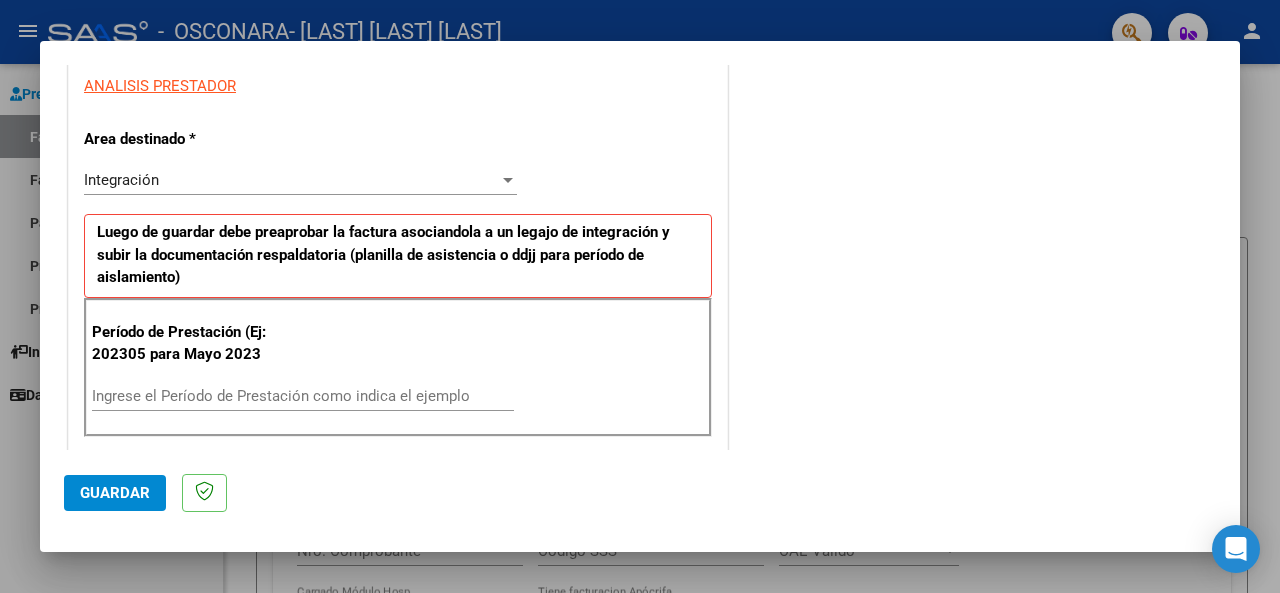 scroll, scrollTop: 388, scrollLeft: 0, axis: vertical 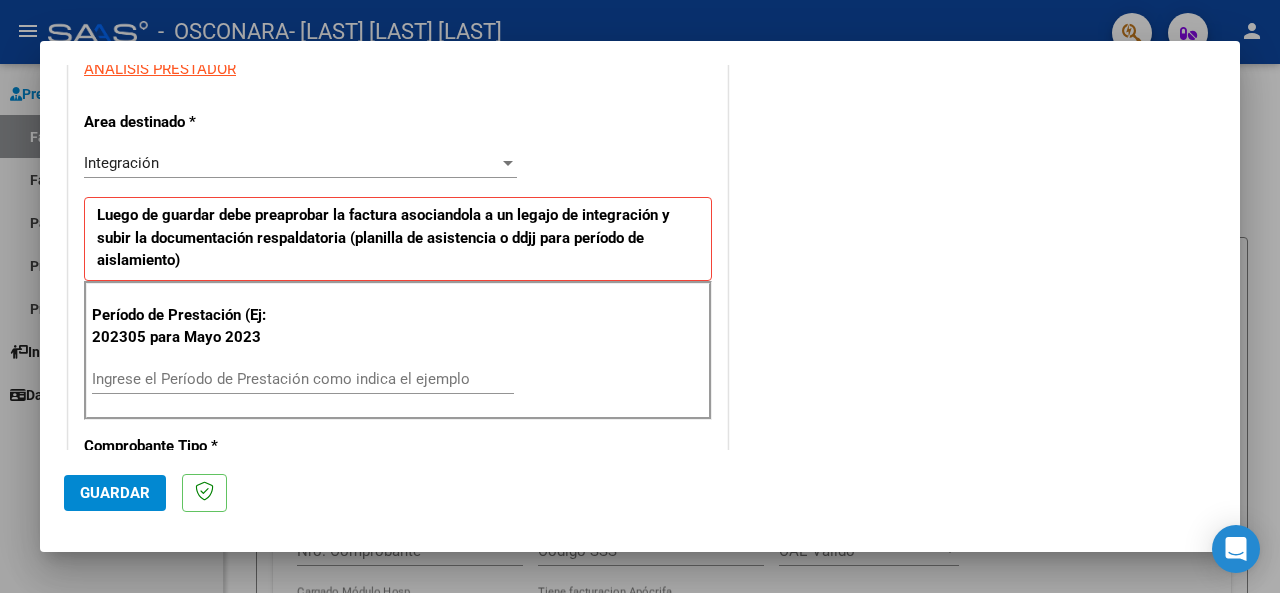 click on "Ingrese el Período de Prestación como indica el ejemplo" at bounding box center [303, 379] 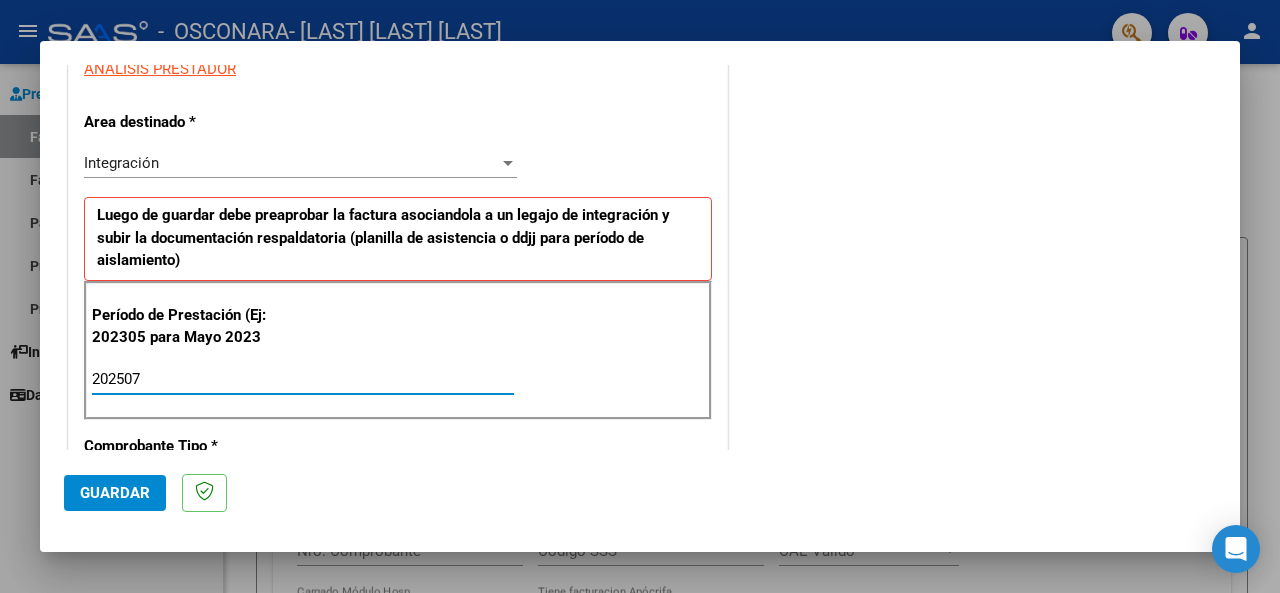 type on "202507" 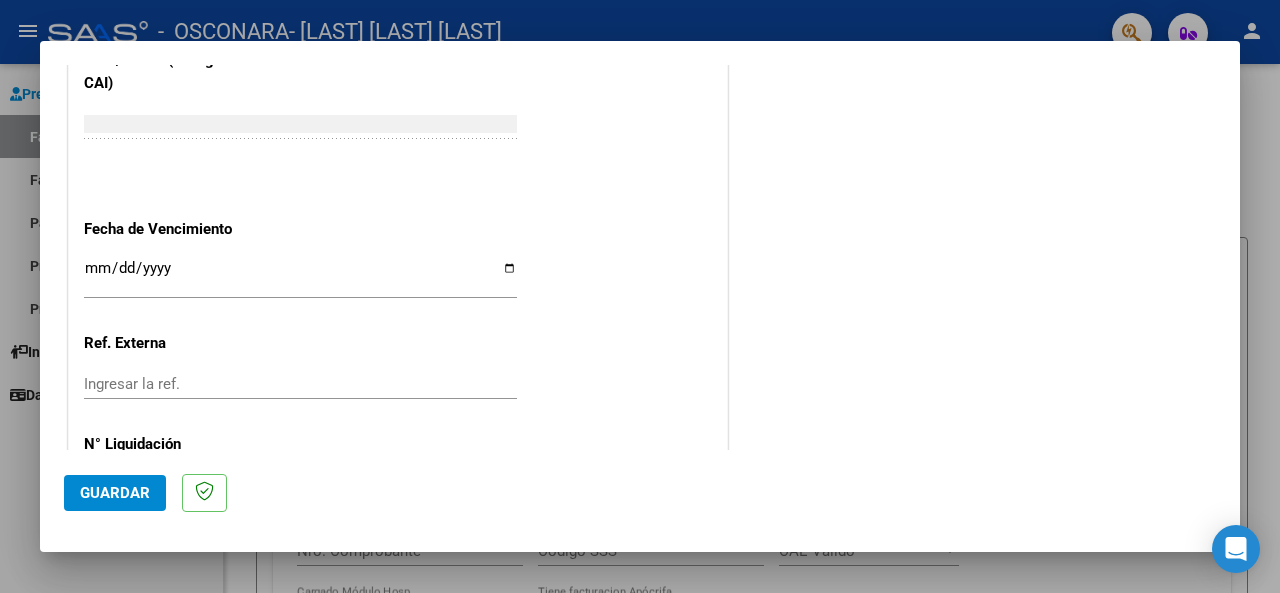 scroll, scrollTop: 1376, scrollLeft: 0, axis: vertical 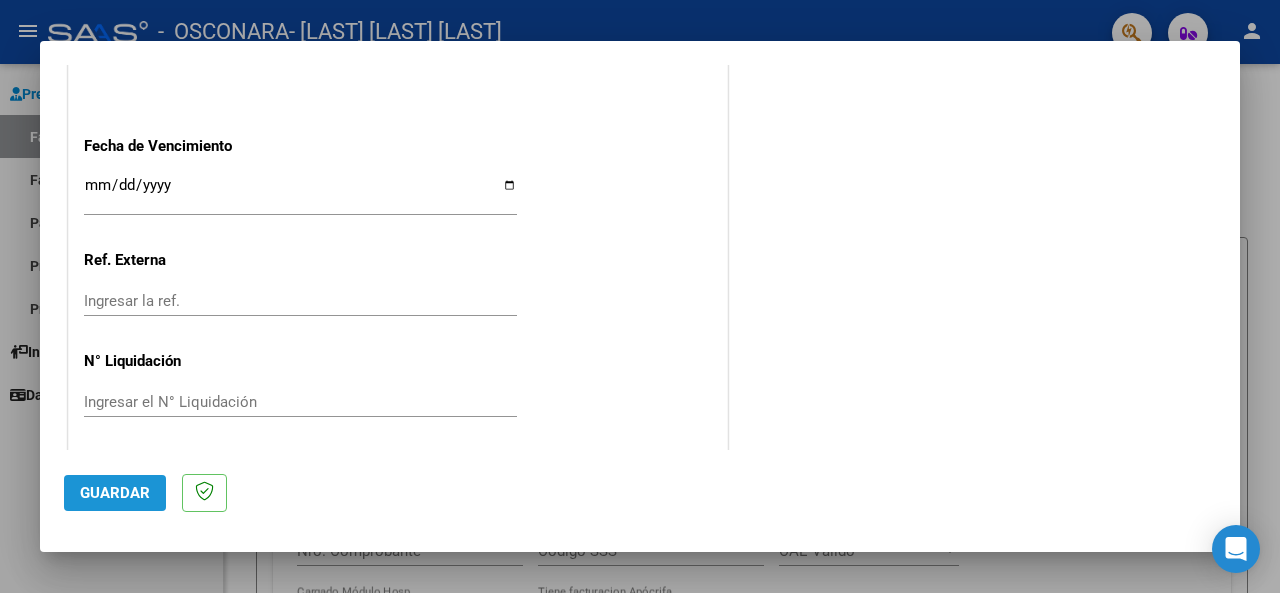 click on "Guardar" 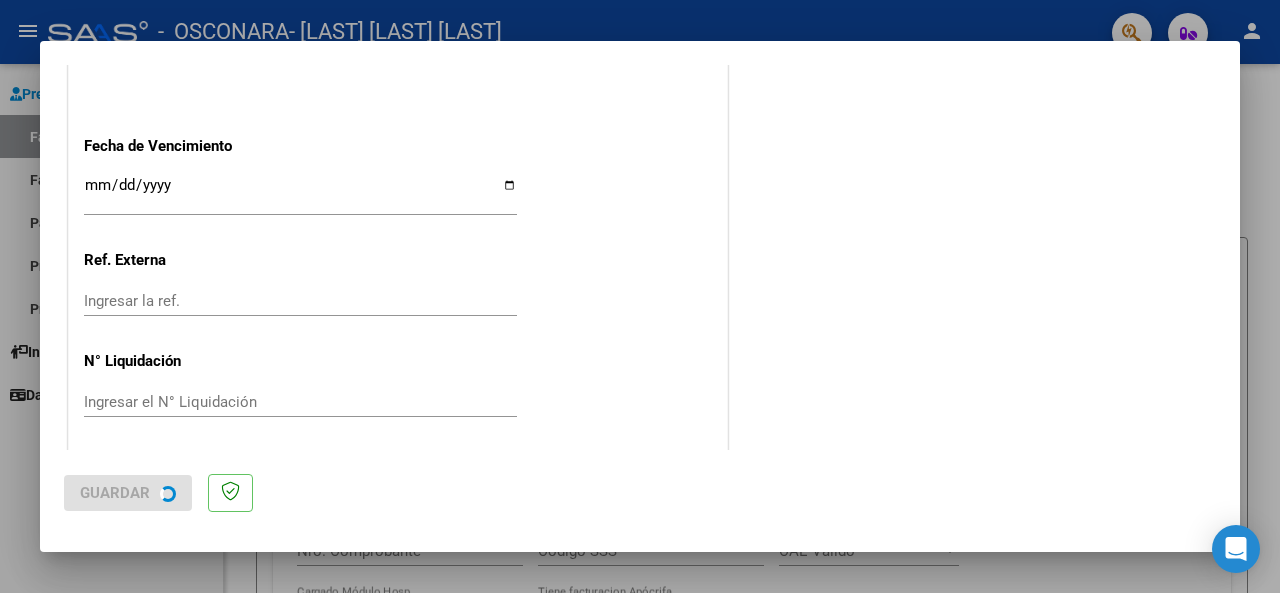 scroll, scrollTop: 0, scrollLeft: 0, axis: both 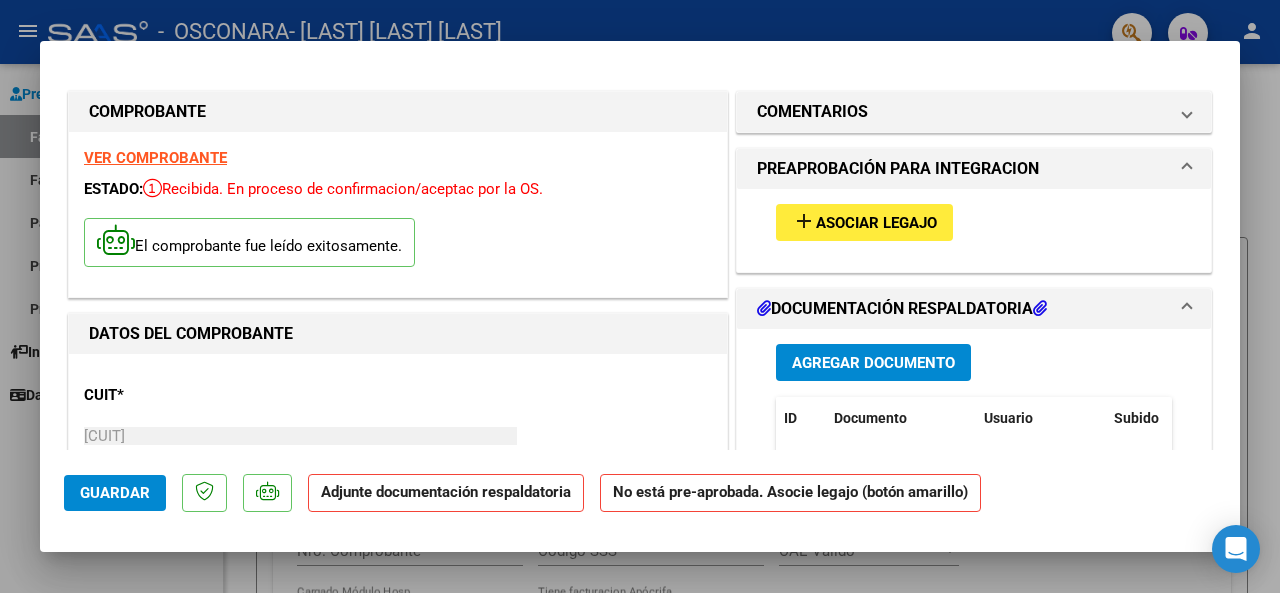click on "Asociar Legajo" at bounding box center [876, 223] 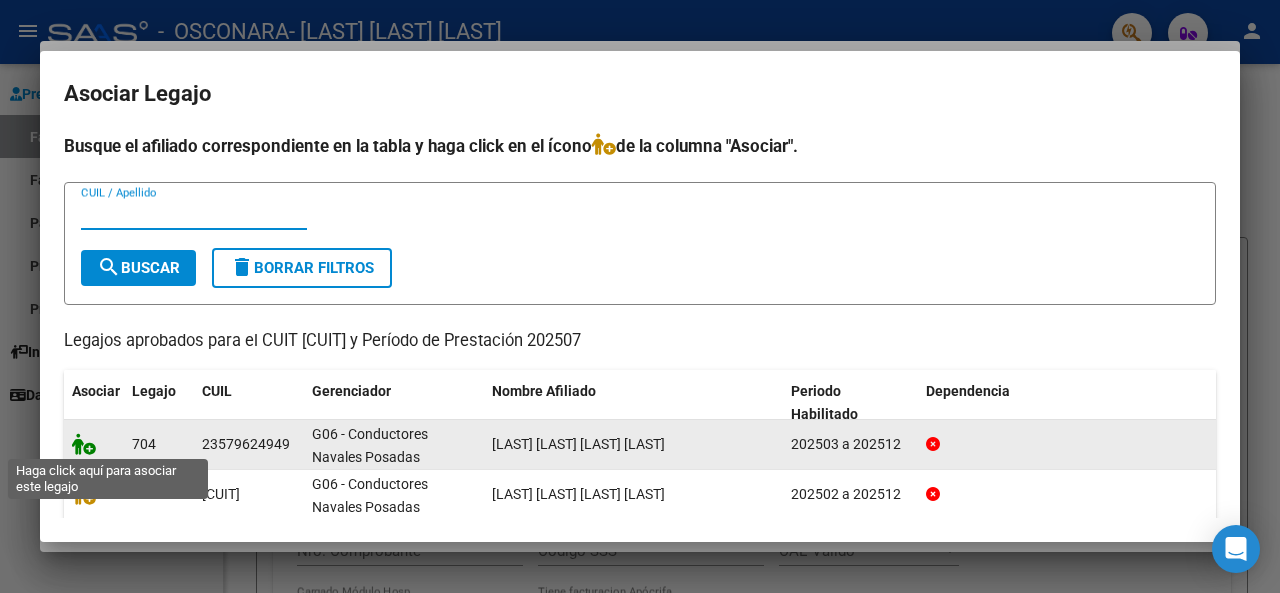 click 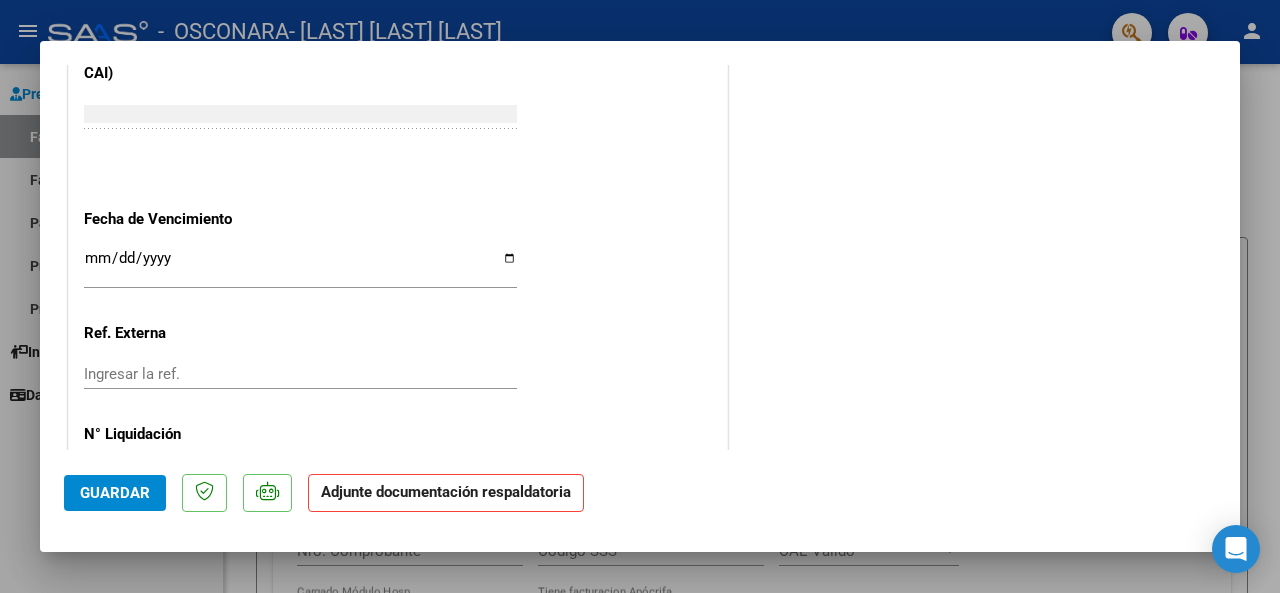 scroll, scrollTop: 1422, scrollLeft: 0, axis: vertical 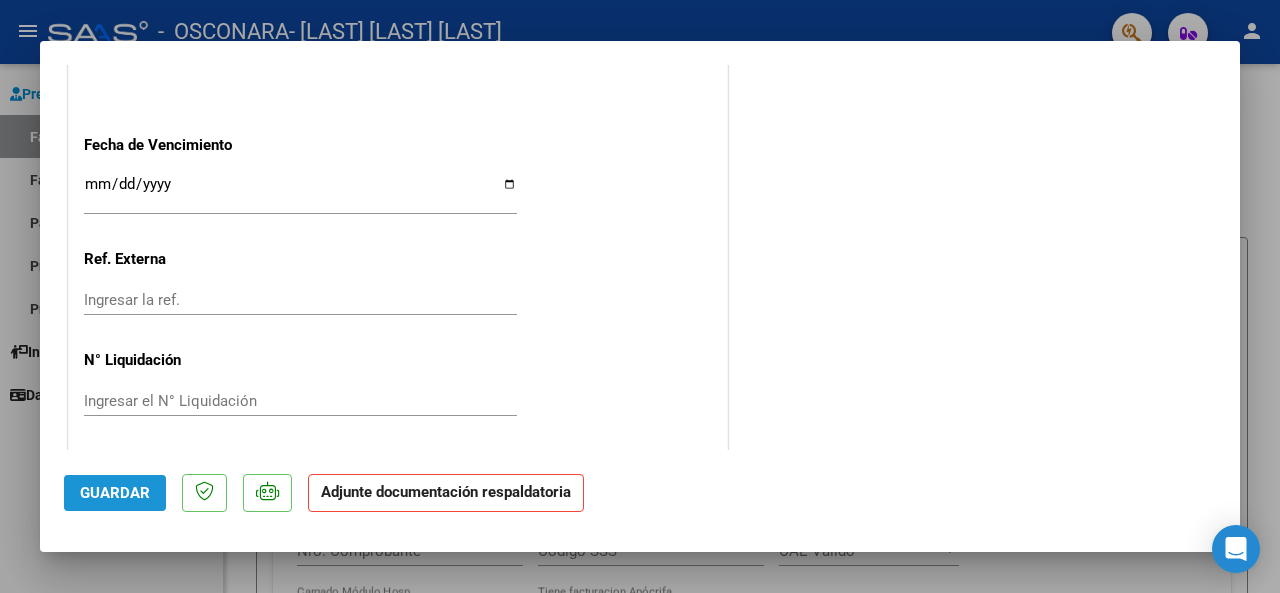 click on "Guardar" 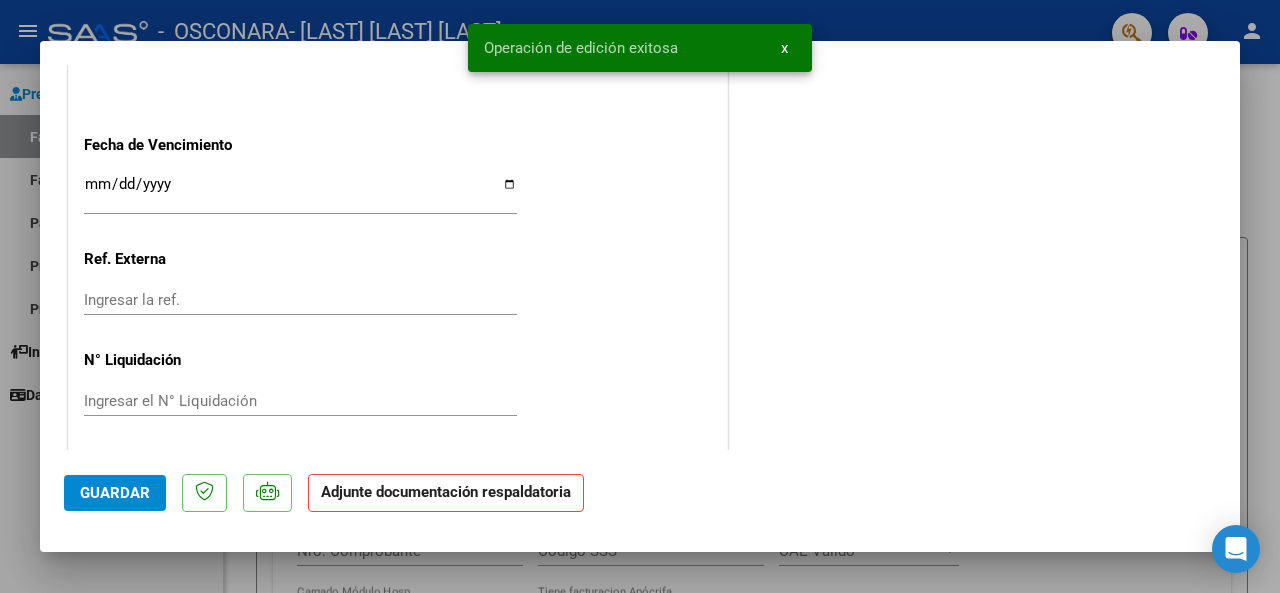 click at bounding box center [640, 296] 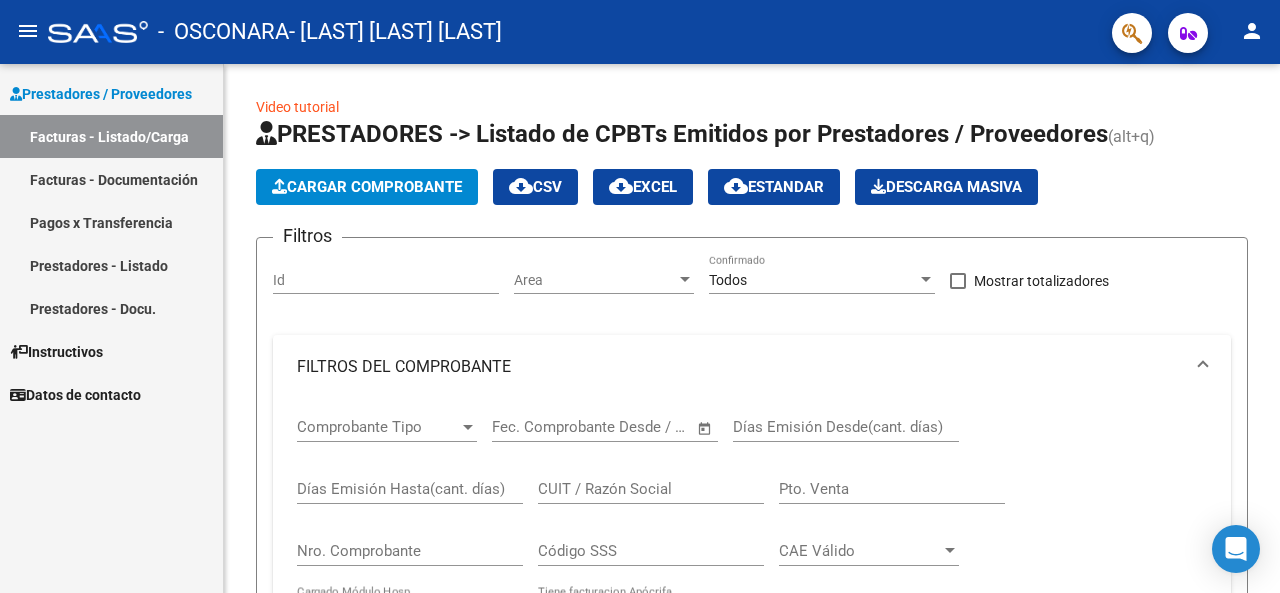 click on "Facturas - Documentación" at bounding box center [111, 179] 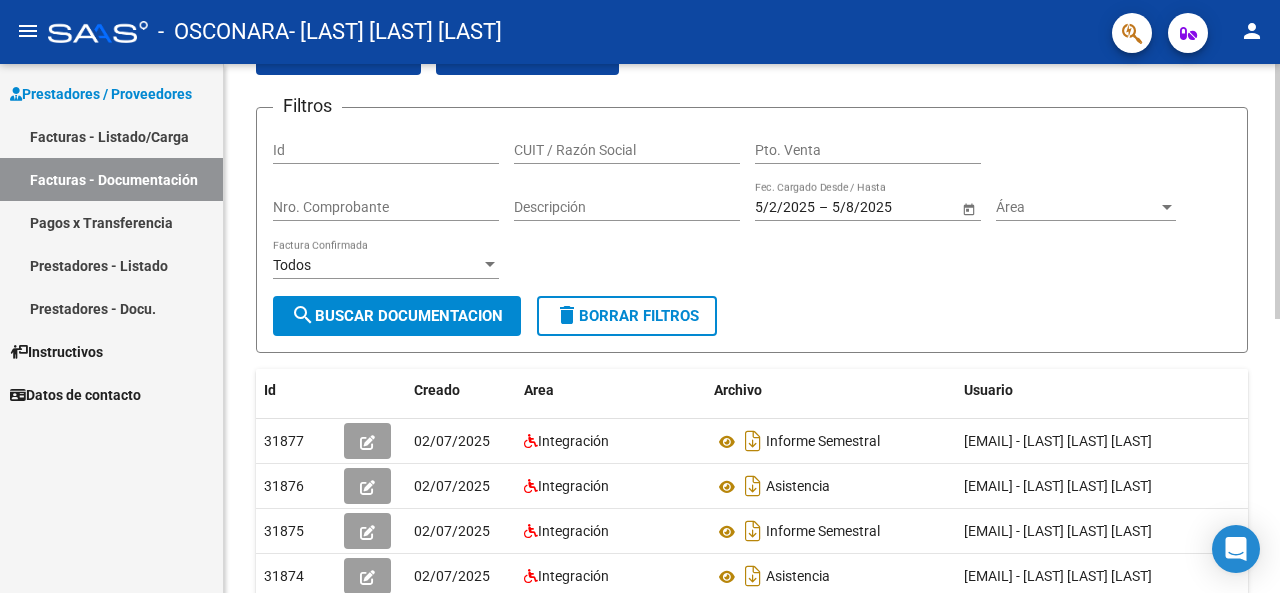 scroll, scrollTop: 47, scrollLeft: 0, axis: vertical 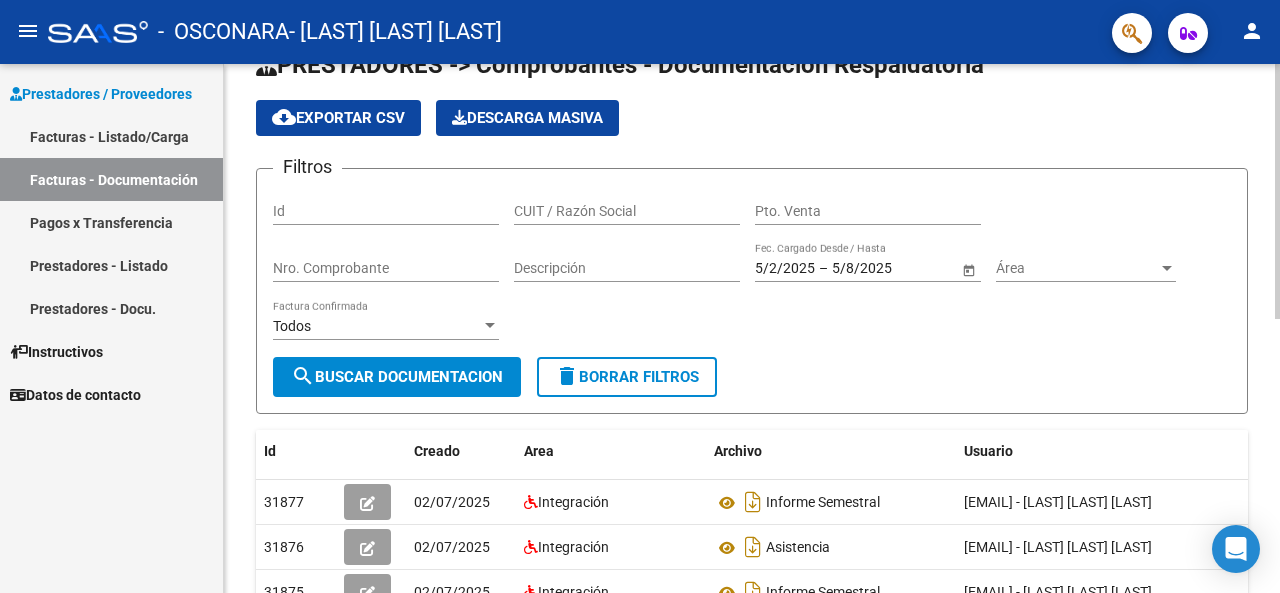 click 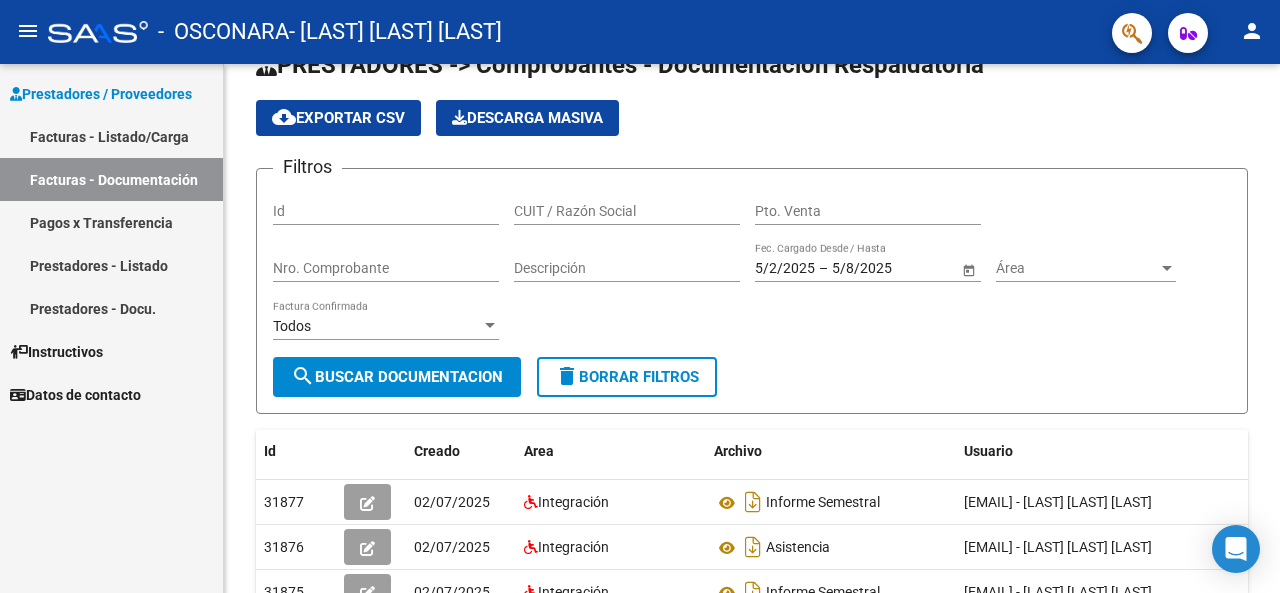 click on "Facturas - Documentación" at bounding box center [111, 179] 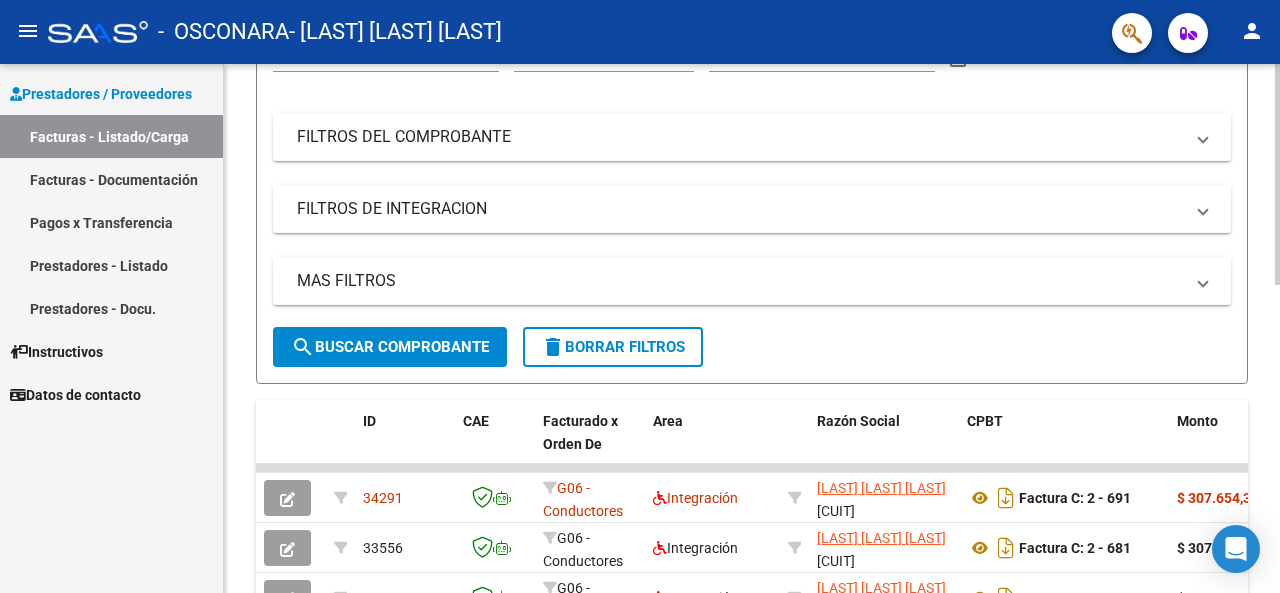 scroll, scrollTop: 328, scrollLeft: 0, axis: vertical 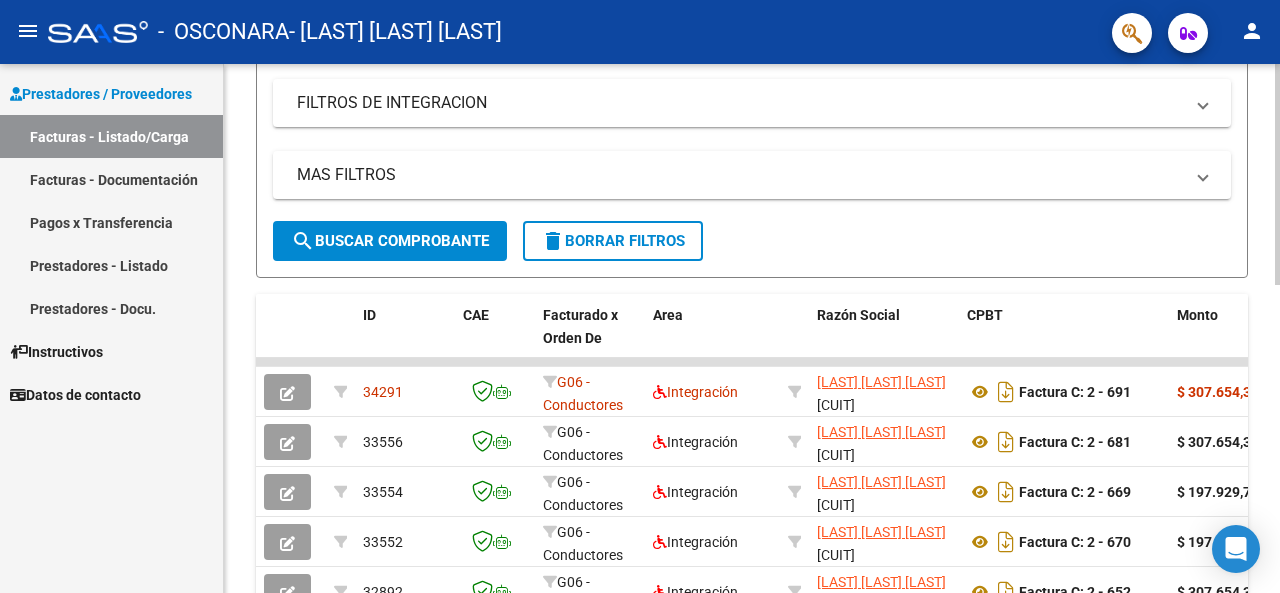 click on "Video tutorial   PRESTADORES -> Listado de CPBTs Emitidos por Prestadores / Proveedores (alt+q)   Cargar Comprobante
cloud_download  CSV  cloud_download  EXCEL  cloud_download  Estandar   Descarga Masiva
Filtros Id Area Area Todos Confirmado   Mostrar totalizadores   FILTROS DEL COMPROBANTE  Comprobante Tipo Comprobante Tipo Start date – End date Fec. Comprobante Desde / Hasta Días Emisión Desde(cant. días) Días Emisión Hasta(cant. días) CUIT / Razón Social Pto. Venta Nro. Comprobante Código SSS CAE Válido CAE Válido Todos Cargado Módulo Hosp. Todos Tiene facturacion Apócrifa Hospital Refes  FILTROS DE INTEGRACION  Período De Prestación Campos del Archivo de Rendición Devuelto x SSS (dr_envio) Todos Rendido x SSS (dr_envio) Tipo de Registro Tipo de Registro Período Presentación Período Presentación Campos del Legajo Asociado (preaprobación) Afiliado Legajo (cuil/nombre) Todos Solo facturas preaprobadas  MAS FILTROS  Todos Con Doc. Respaldatoria Todos Con Trazabilidad Todos – – 4" 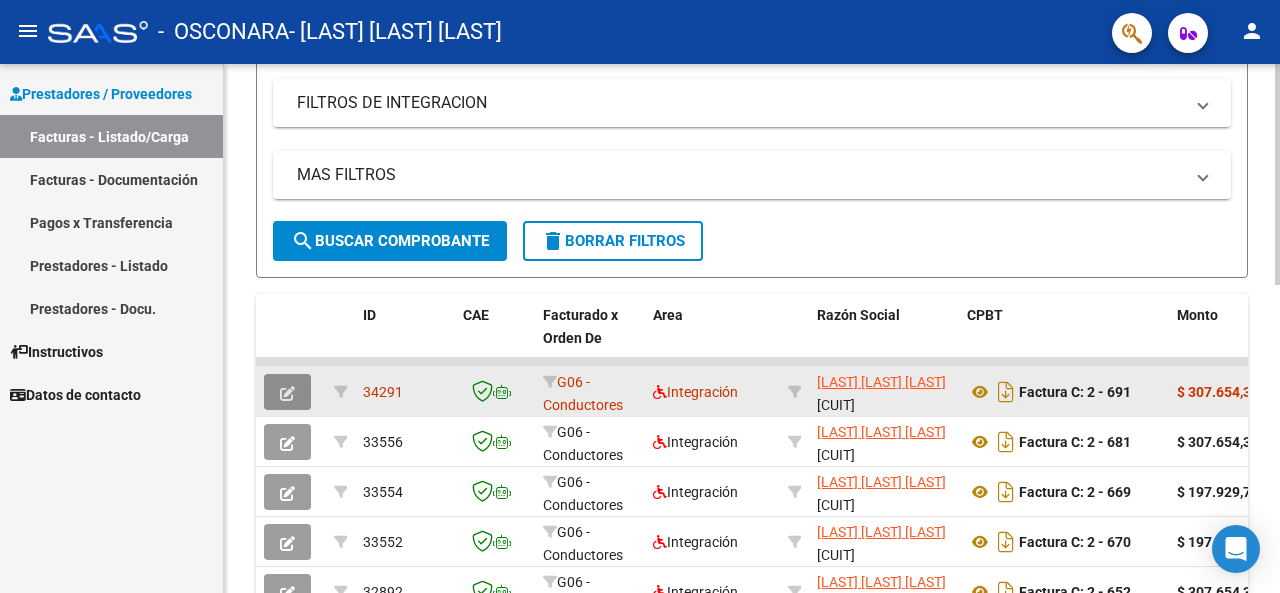 click 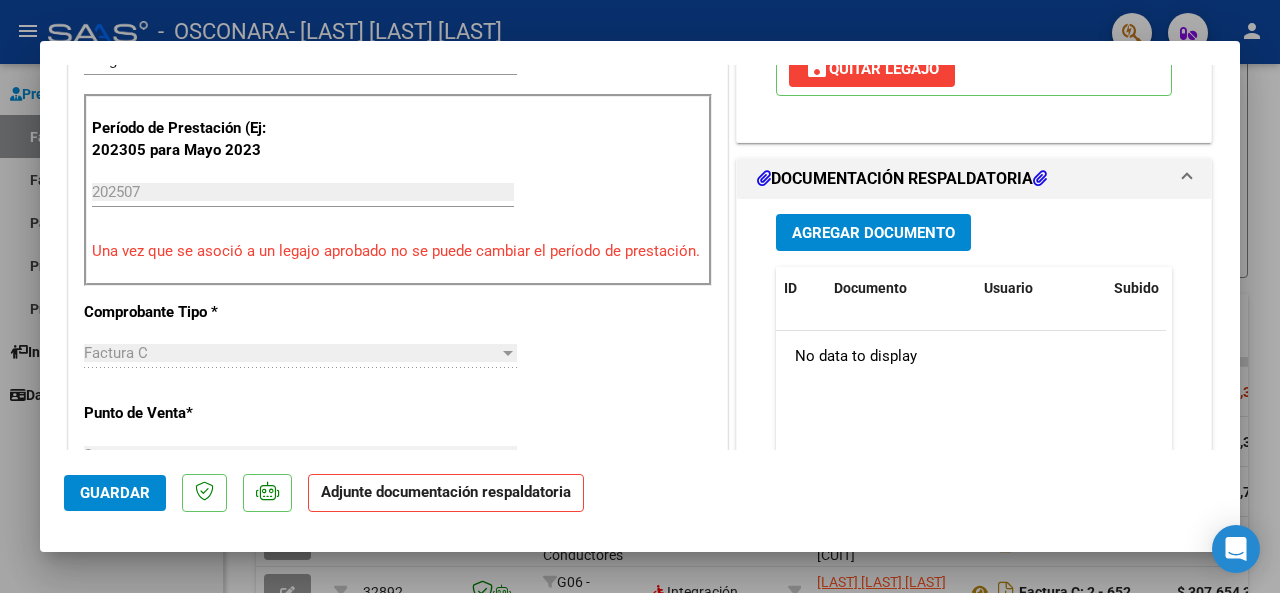 scroll, scrollTop: 521, scrollLeft: 0, axis: vertical 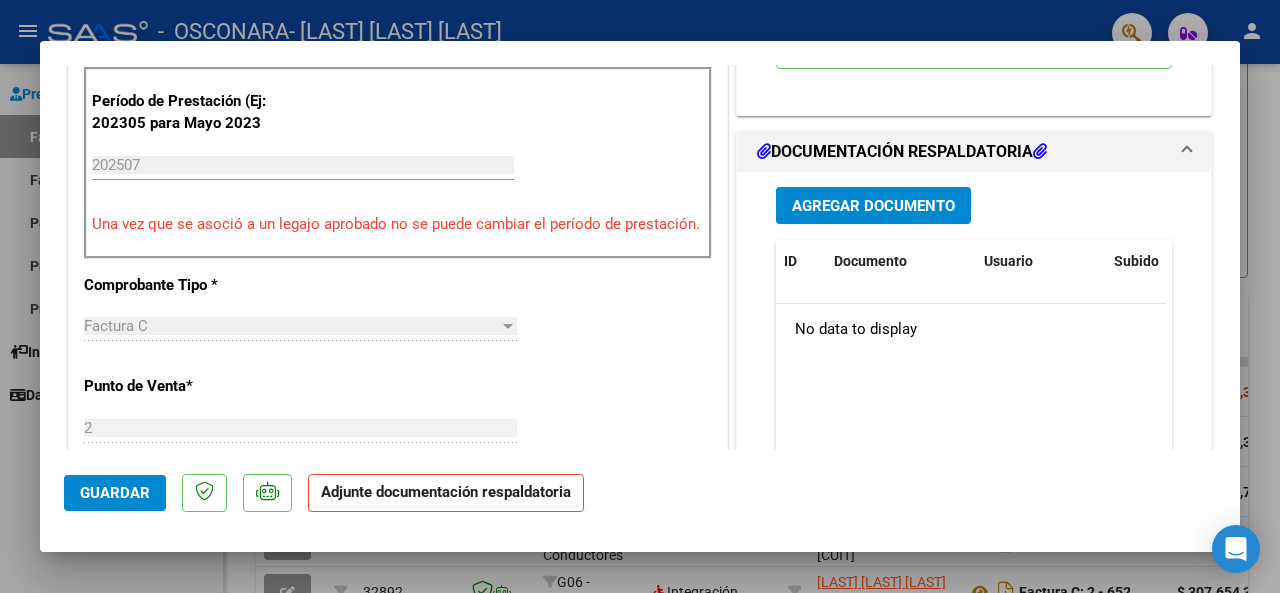 click on "Agregar Documento" at bounding box center (873, 206) 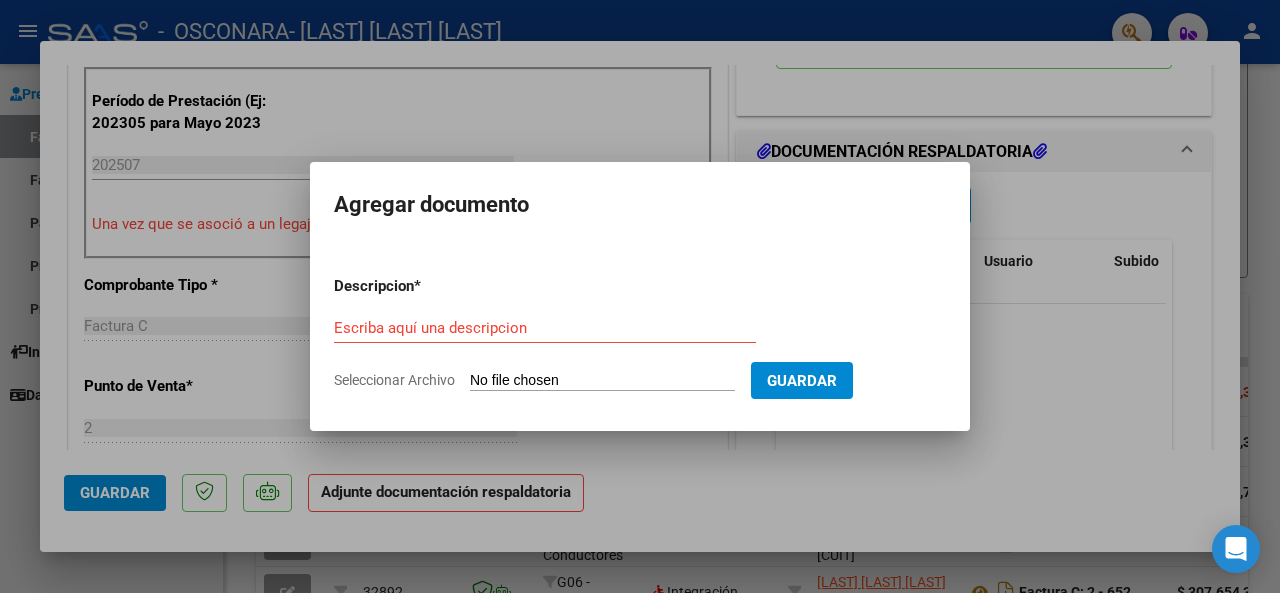 type on "C:\fakepath\Mó[LAST] [LAST] [LAST] [LAST].pdf" 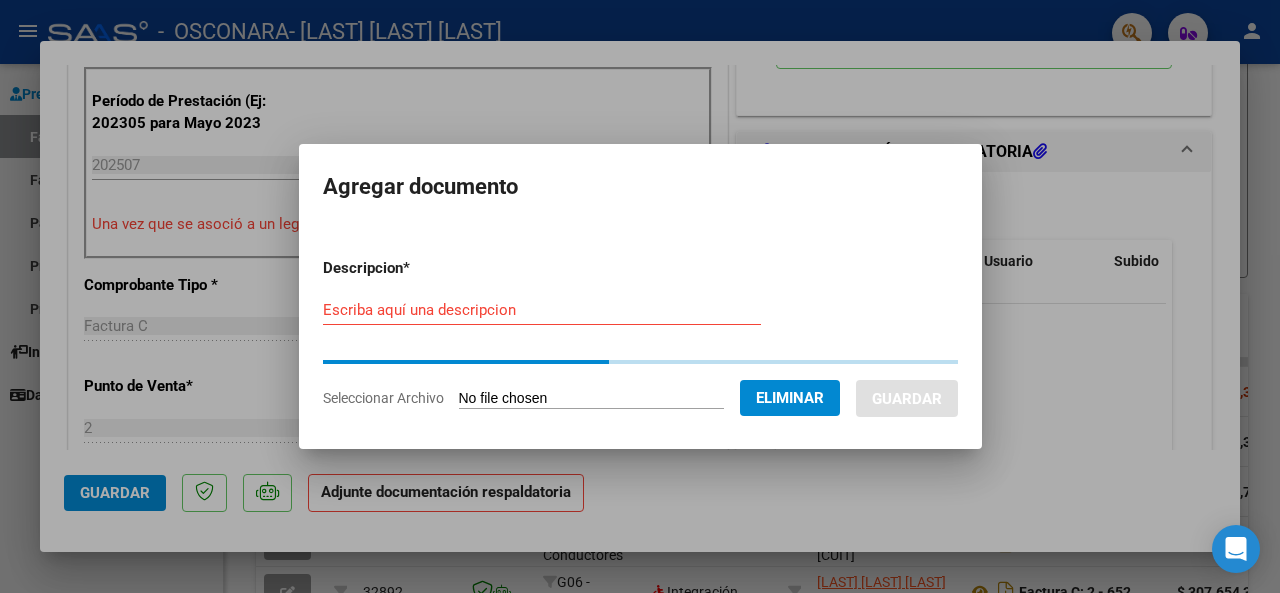 click on "Escriba aquí una descripcion" at bounding box center [542, 310] 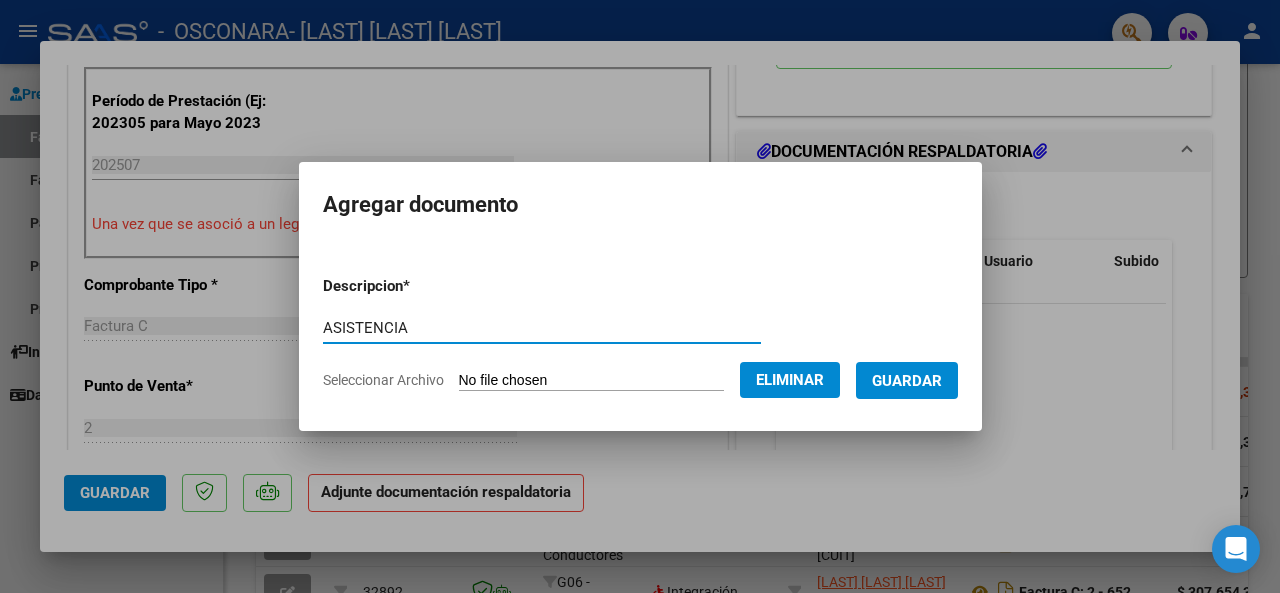 type on "ASISTENCIA" 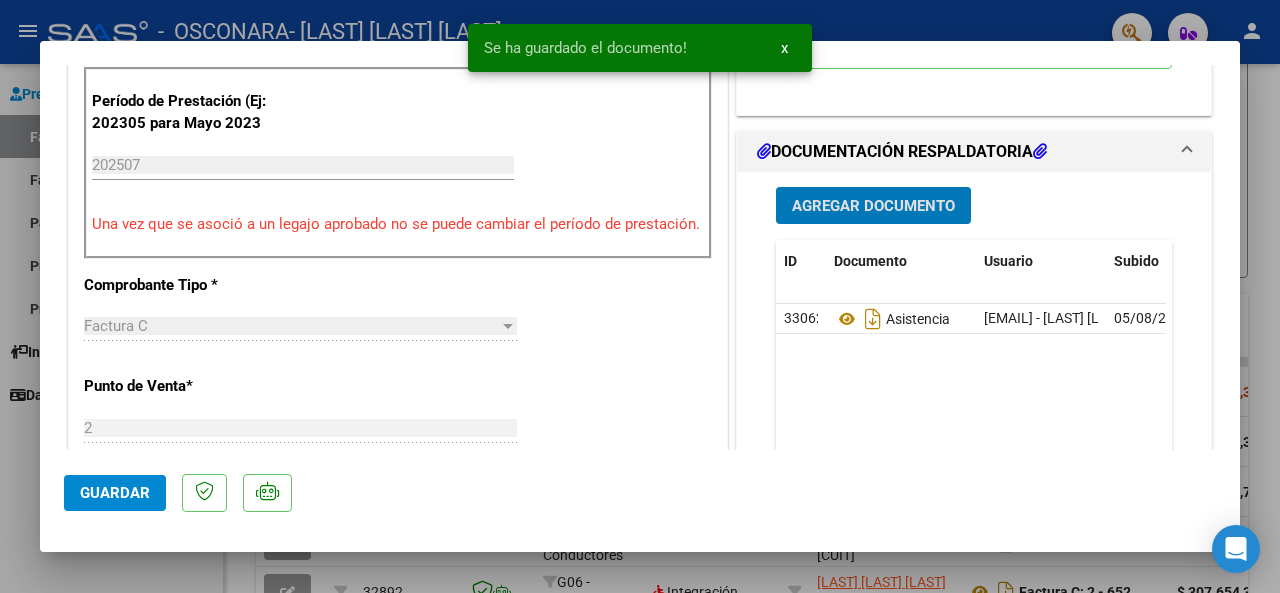 click on "Guardar" 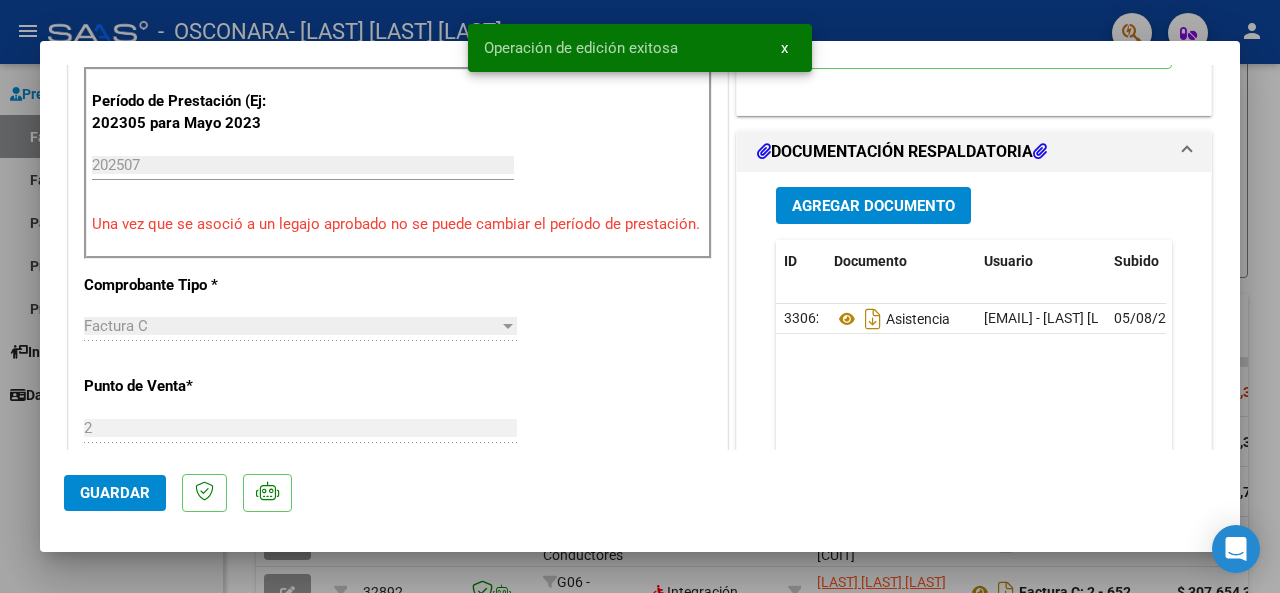 click at bounding box center (640, 296) 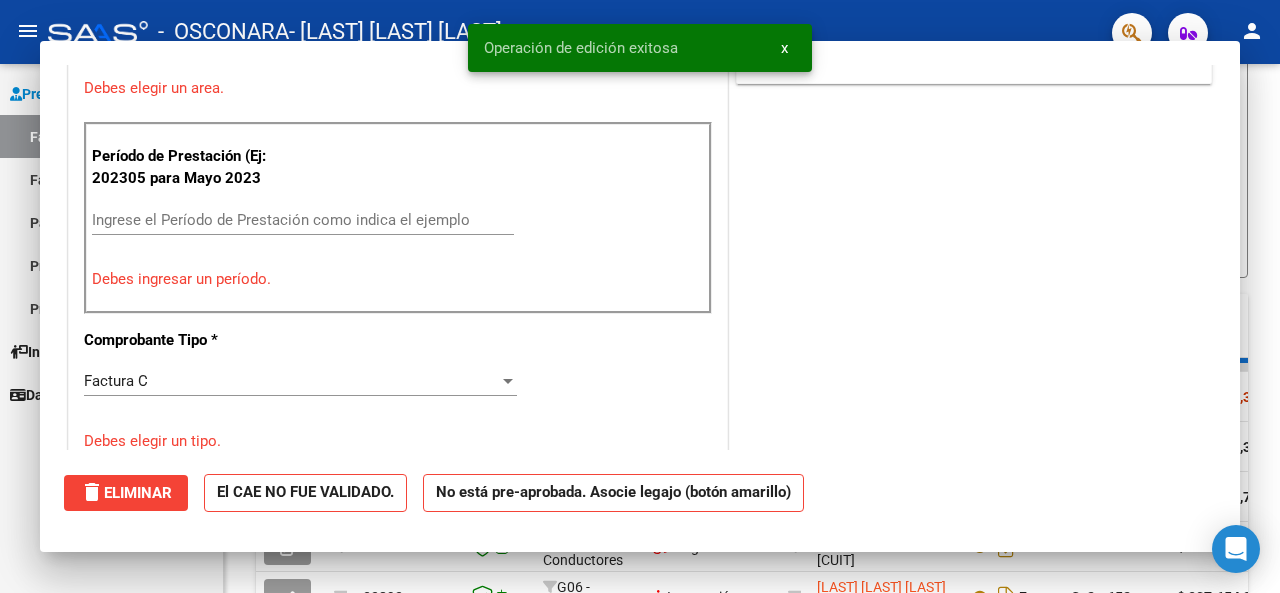scroll, scrollTop: 0, scrollLeft: 0, axis: both 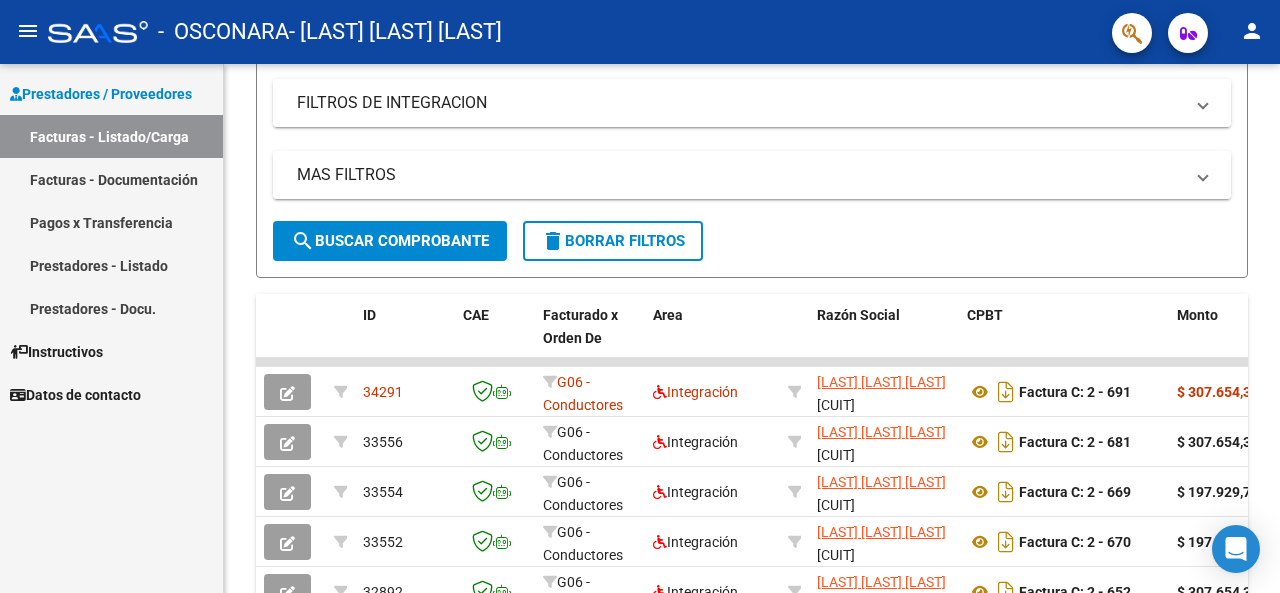 click on "Facturas - Listado/Carga" at bounding box center [111, 136] 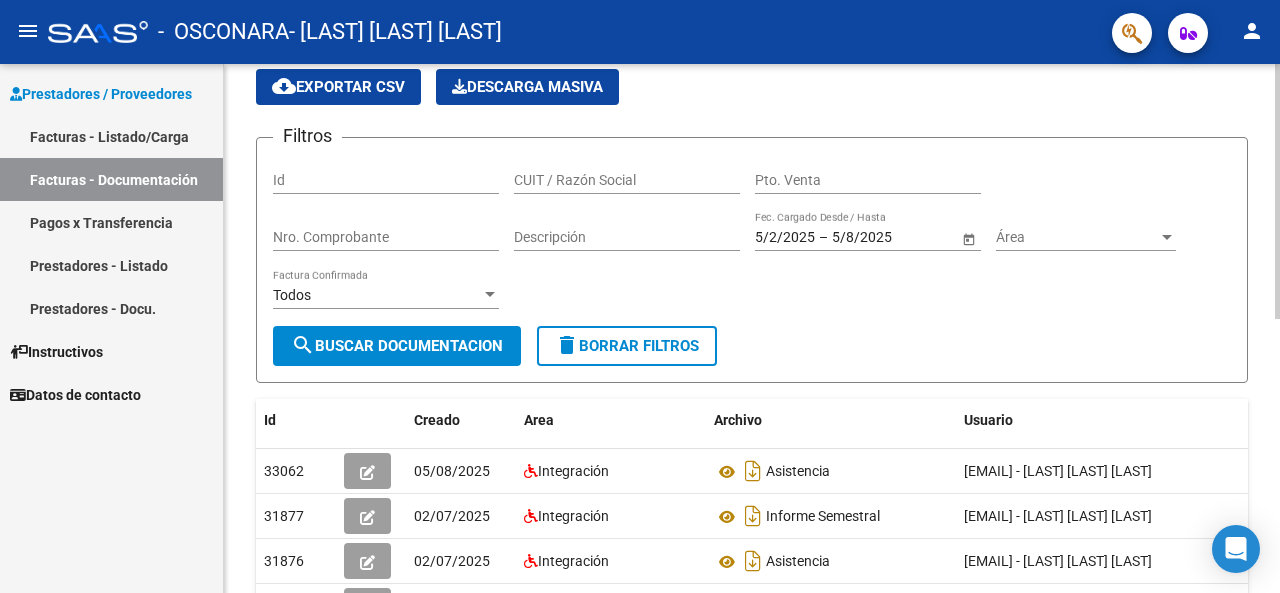 scroll, scrollTop: 0, scrollLeft: 0, axis: both 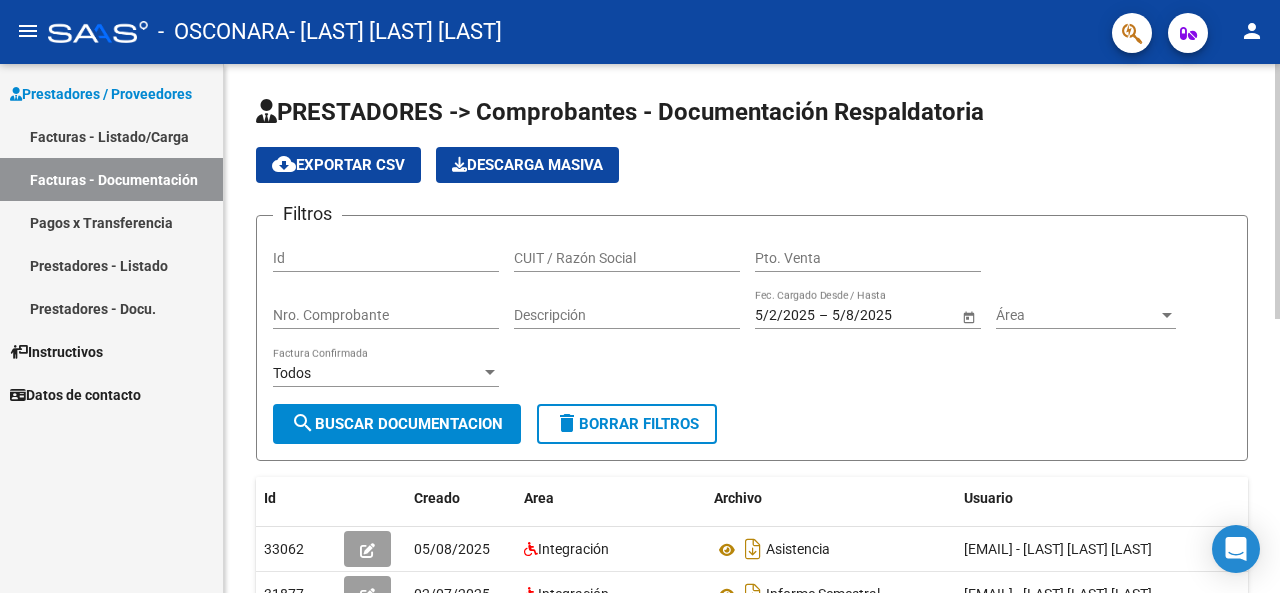 click on "menu -   OSCONARA   - [LAST] [LAST] [LAST] person    Prestadores / Proveedores Facturas - Listado/Carga Facturas - Documentación Pagos x Transferencia Prestadores - Listado Prestadores - Docu.    Instructivos    Datos de contacto  PRESTADORES -> Comprobantes - Documentación Respaldatoria cloud_download  Exportar CSV   Descarga Masiva
Filtros Id CUIT / Razón Social Pto. Venta Nro. Comprobante Descripción 5/2/2025 5/2/2025 – 5/8/2025 5/8/2025 Fec. Cargado Desde / Hasta Área Área Todos Factura Confirmada search  Buscar Documentacion  delete  Borrar Filtros  Id Creado Area Archivo Usuario Acción 33062
05/08/2025 Integración Asistencia  [EMAIL] - [LAST] [LAST] [LAST]  31877
02/07/2025 Integración Informe Semestral  [EMAIL] - [LAST] [LAST] [LAST]  31876
02/07/2025 Integración Asistencia  [EMAIL] - [LAST] [LAST] [LAST]  31875
02/07/2025 Integración Informe Semestral  [EMAIL] - [LAST] [LAST] [LAST]" 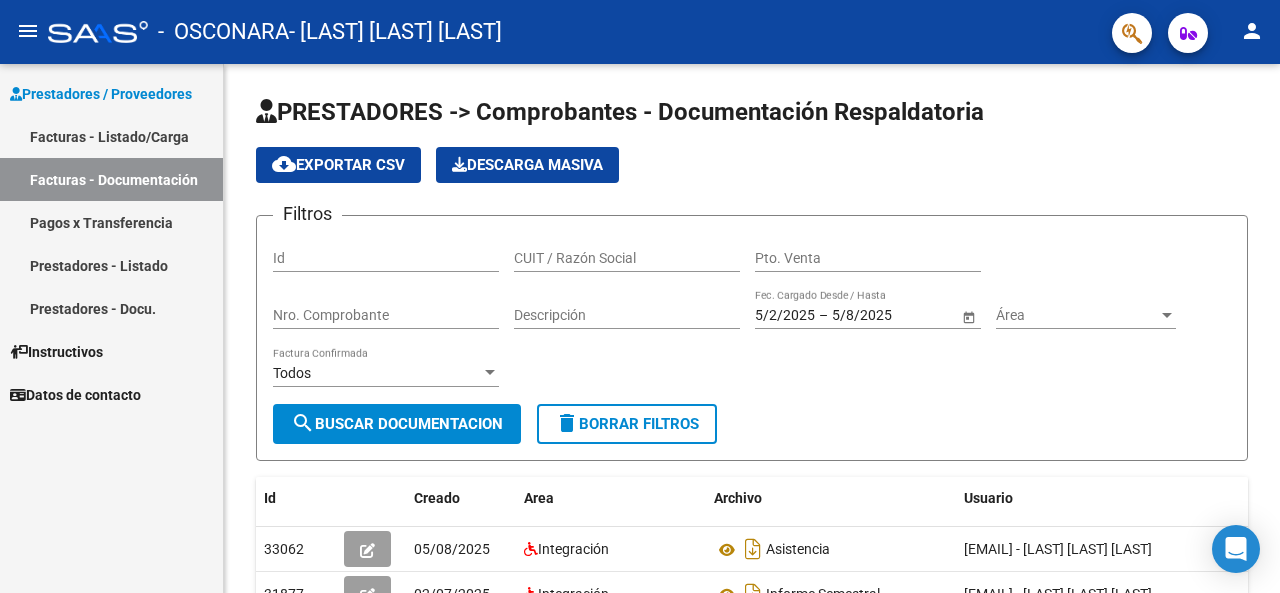 click on "Facturas - Listado/Carga" at bounding box center [111, 136] 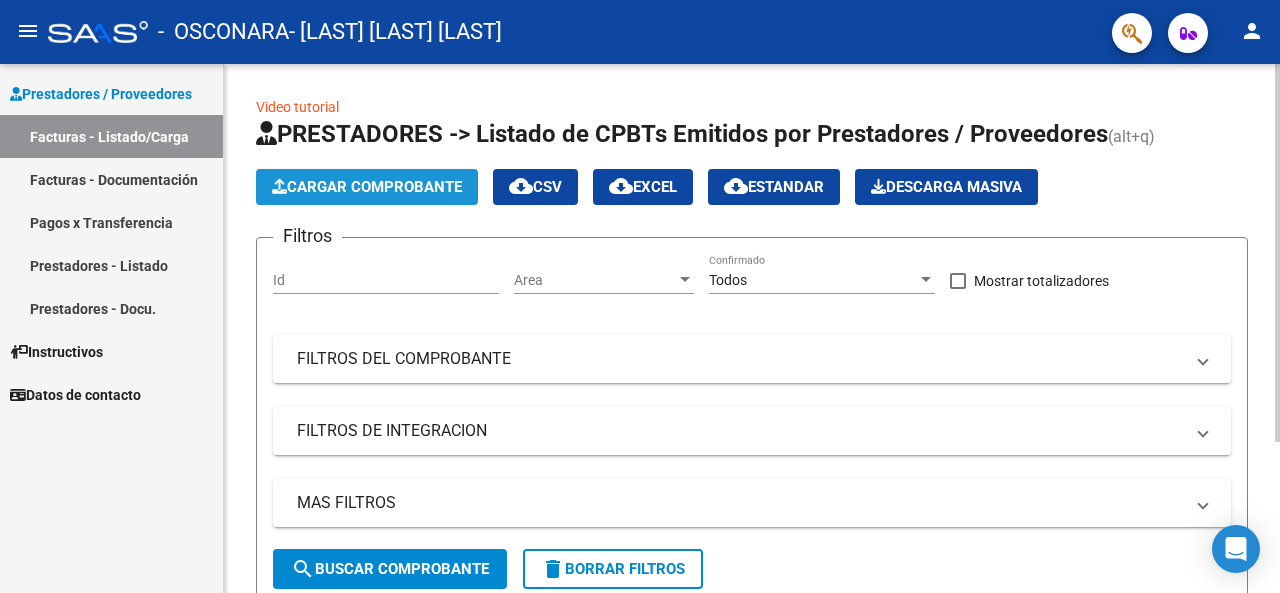 click on "Cargar Comprobante" 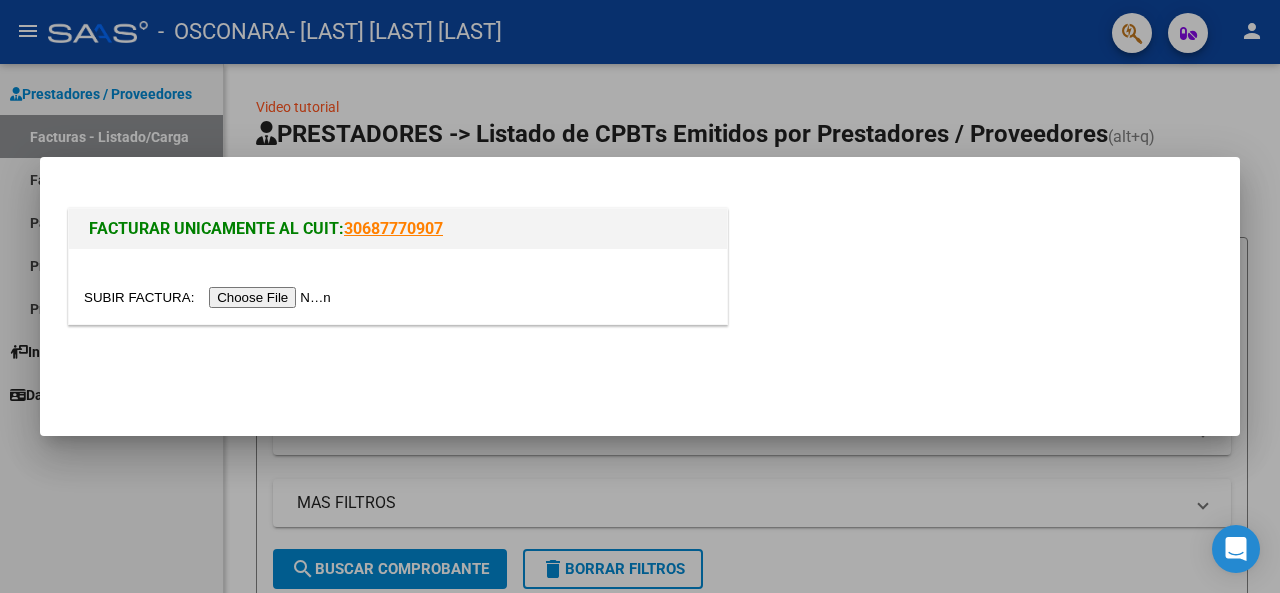 click at bounding box center [210, 297] 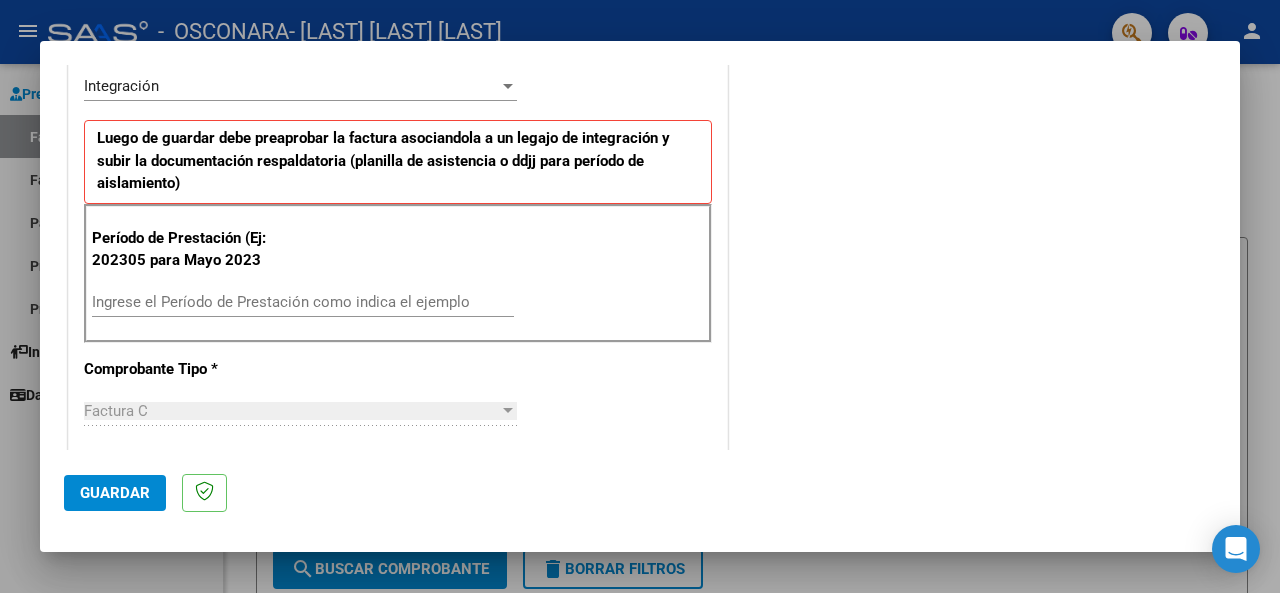 scroll, scrollTop: 472, scrollLeft: 0, axis: vertical 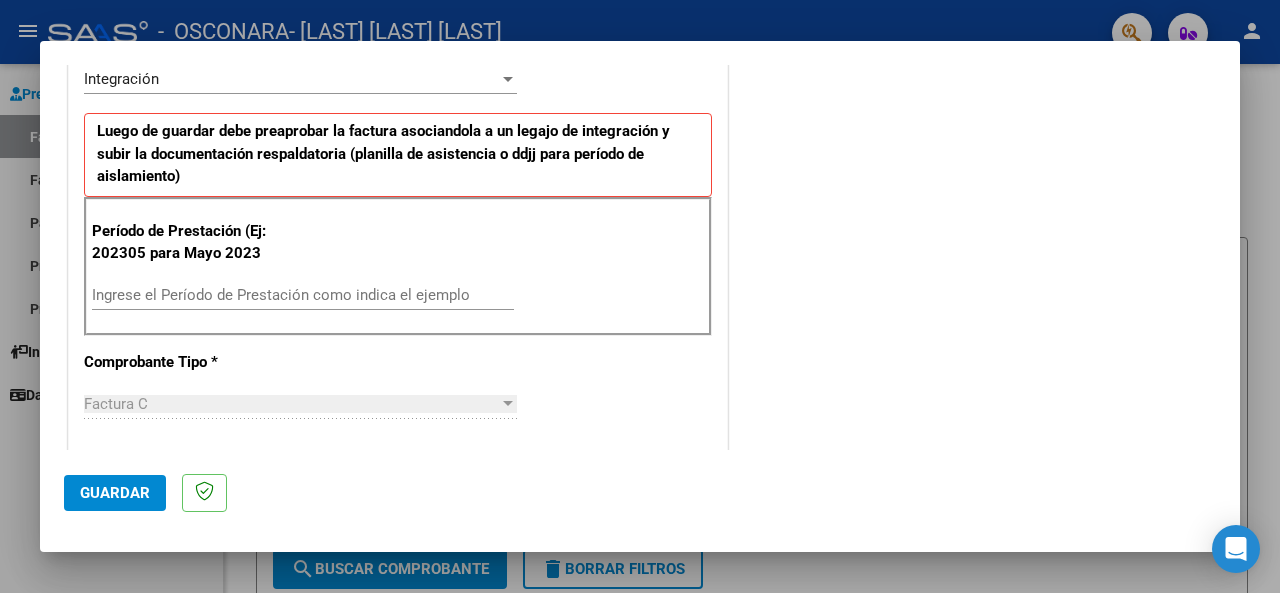 click on "Ingrese el Período de Prestación como indica el ejemplo" at bounding box center [303, 295] 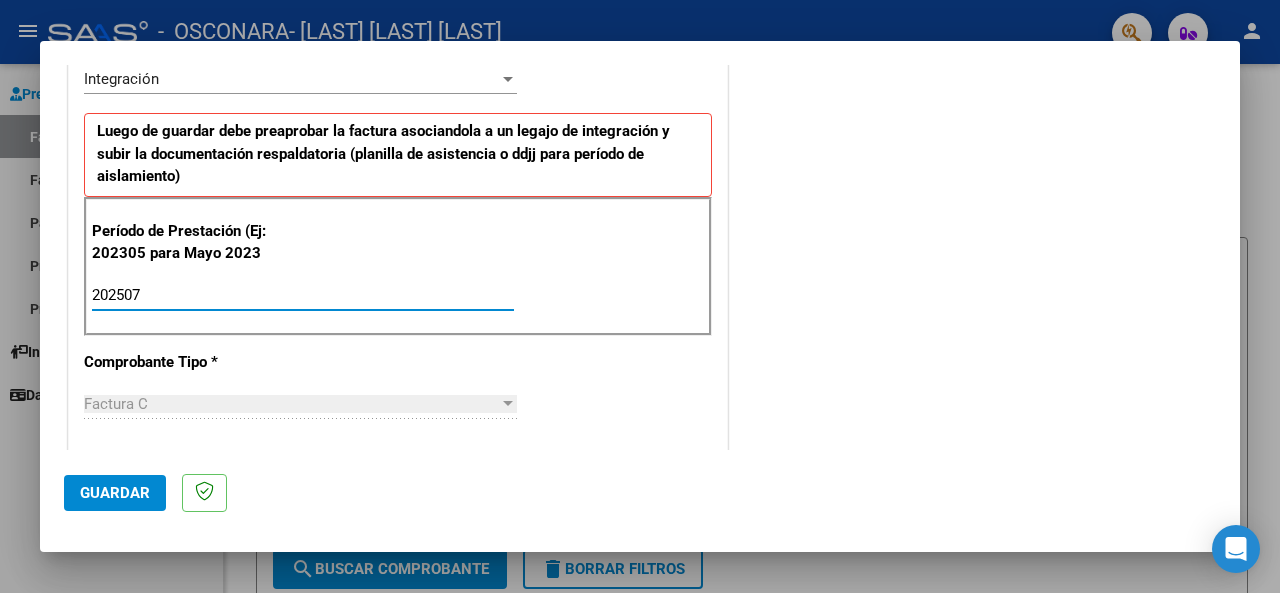 type on "202507" 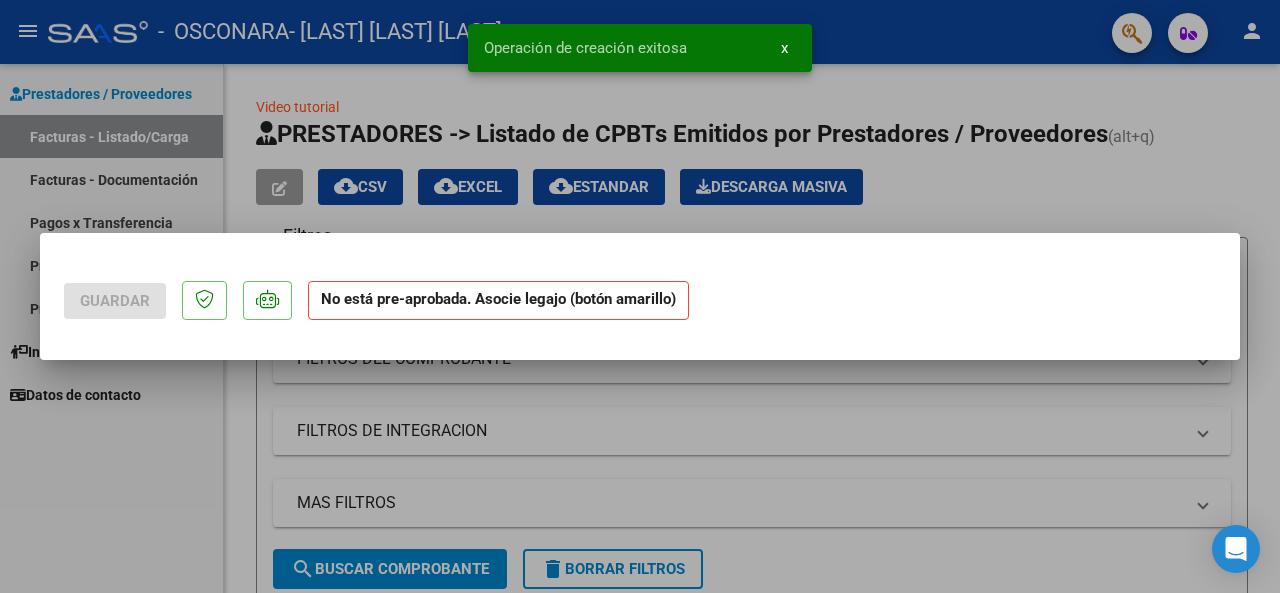 scroll, scrollTop: 0, scrollLeft: 0, axis: both 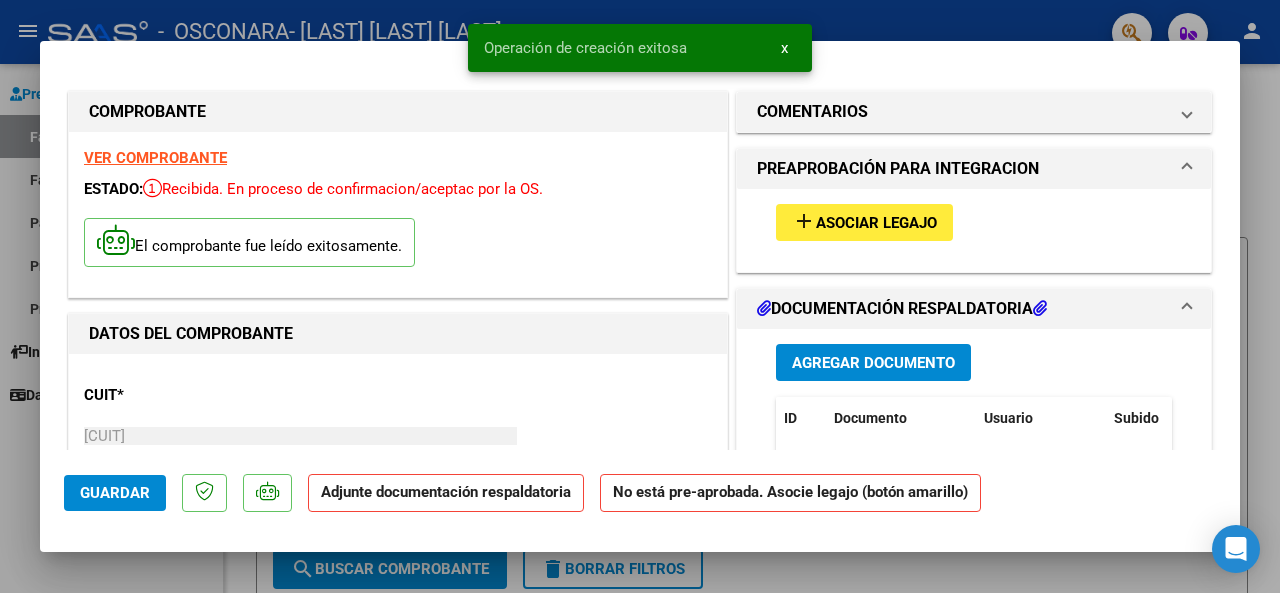 click on "add Asociar Legajo" at bounding box center (864, 222) 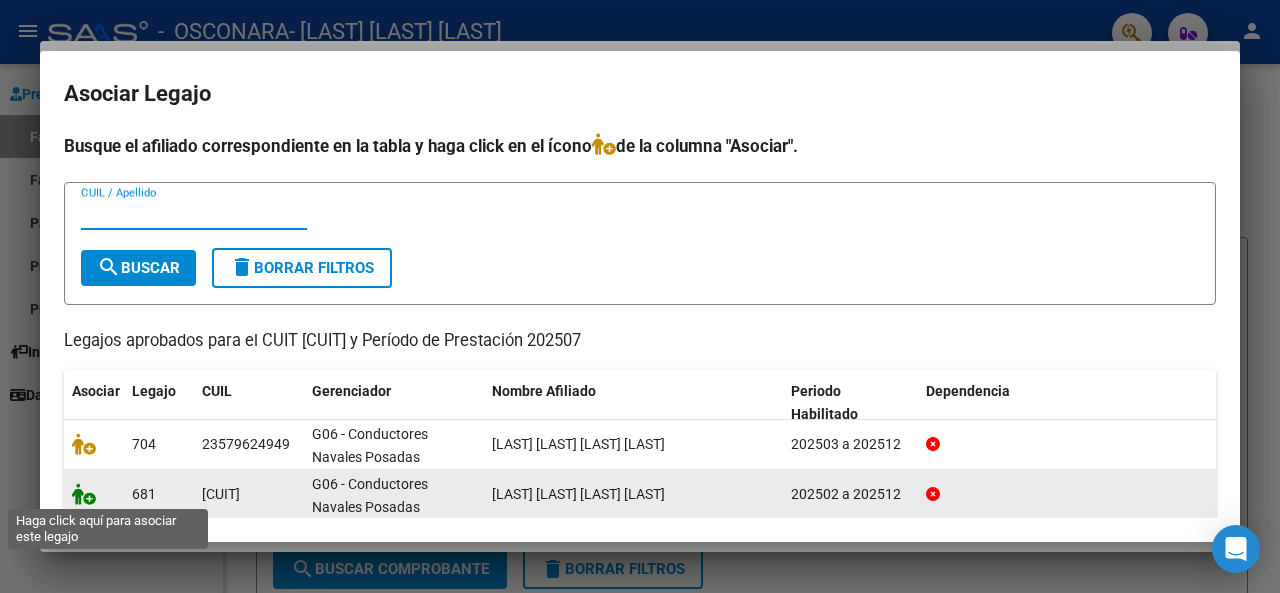 click 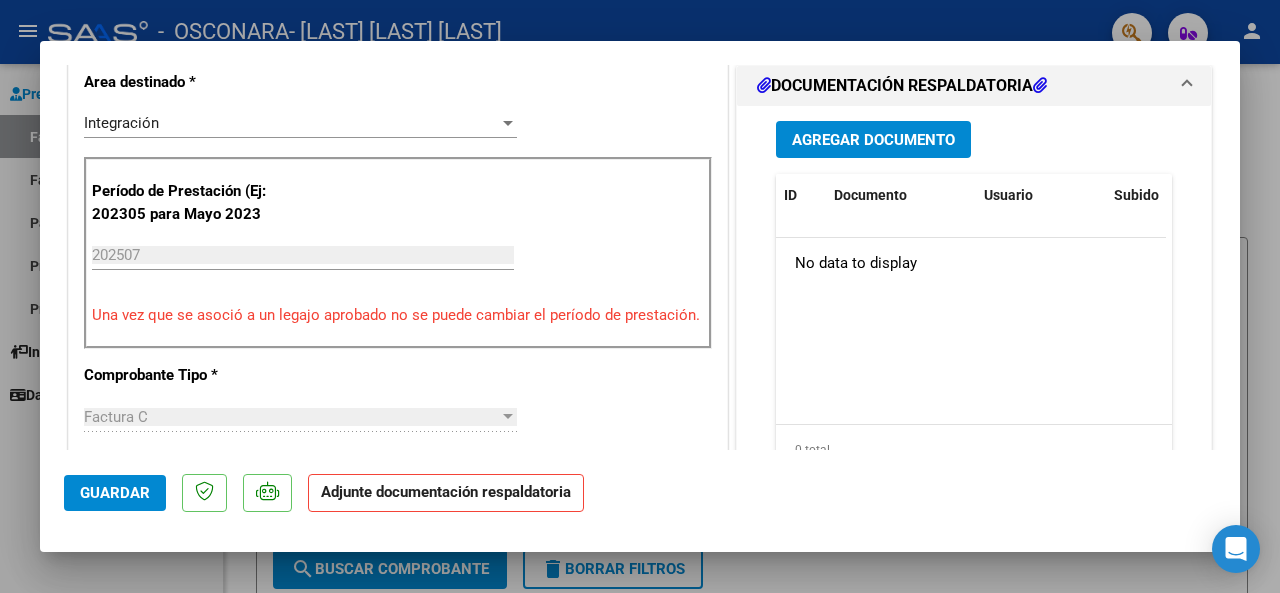 scroll, scrollTop: 549, scrollLeft: 0, axis: vertical 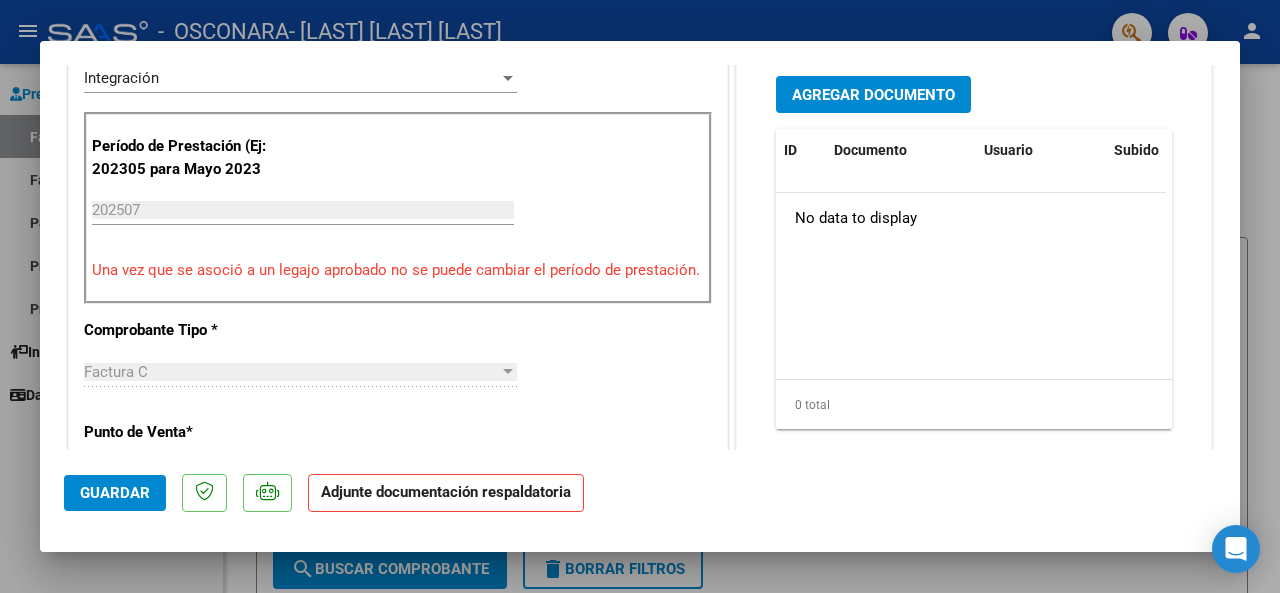 click on "Agregar Documento" at bounding box center [873, 95] 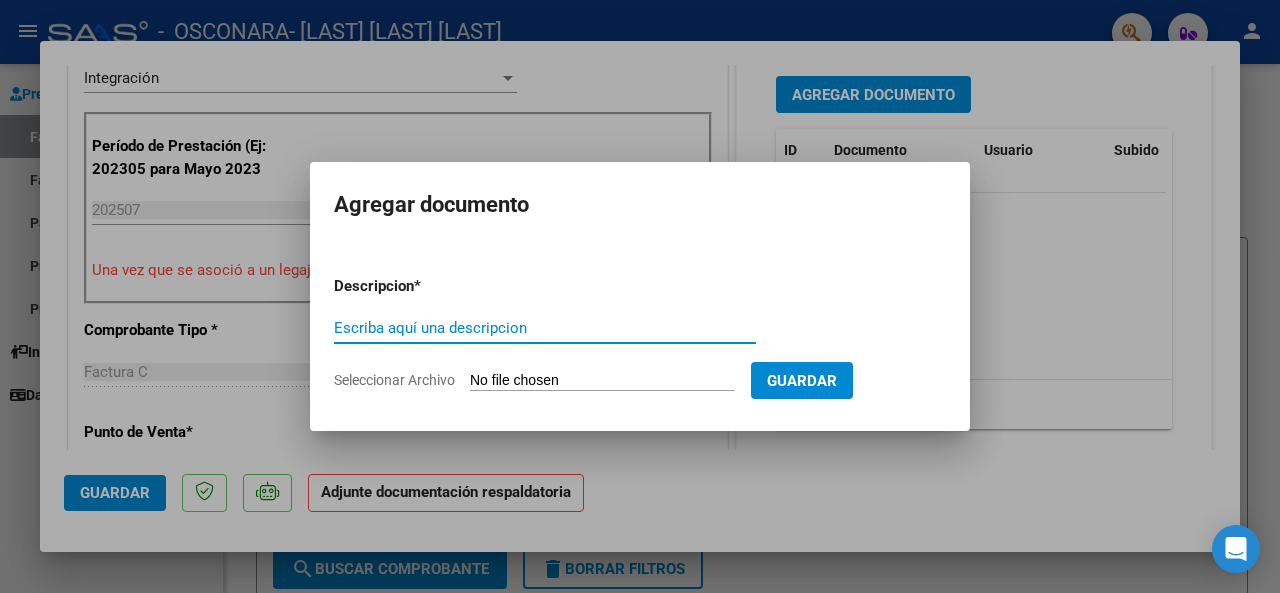 click on "Seleccionar Archivo" at bounding box center (602, 381) 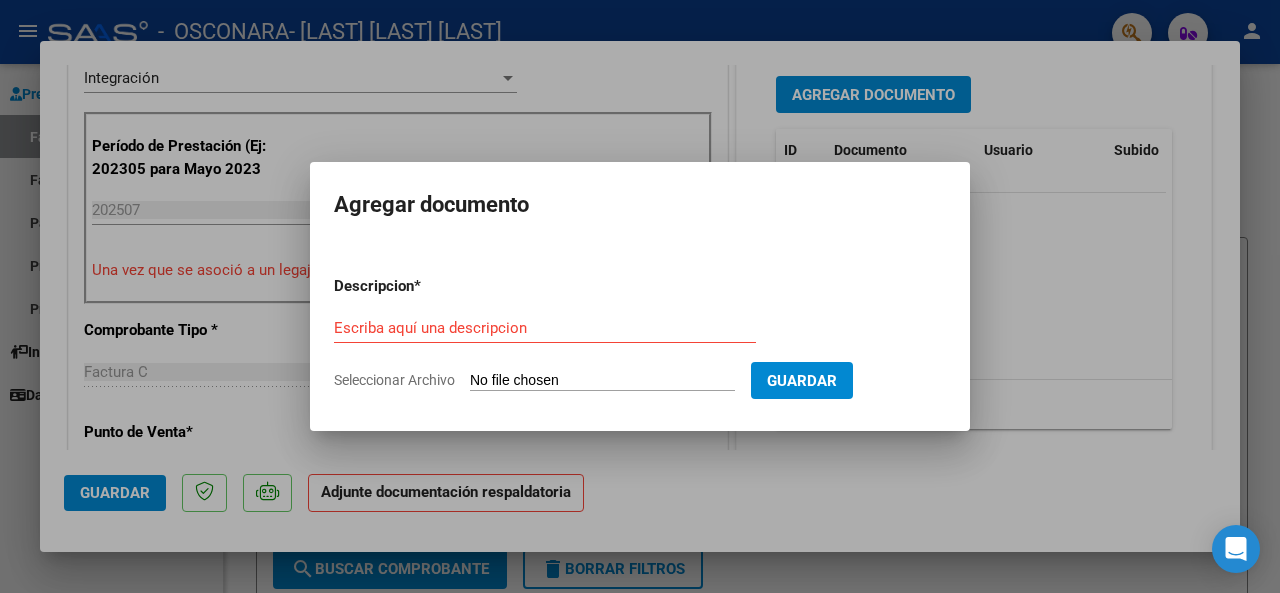 type on "C:\fakepath\Asistencia [LAST] [LAST].pdf" 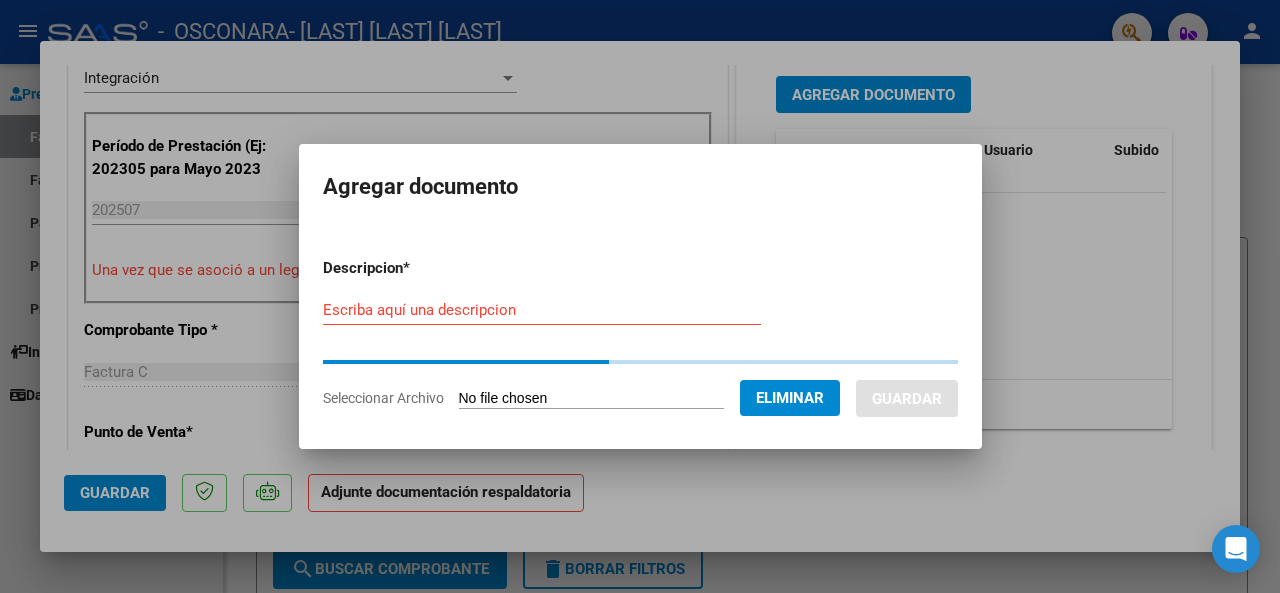 click on "Escriba aquí una descripcion" at bounding box center (542, 310) 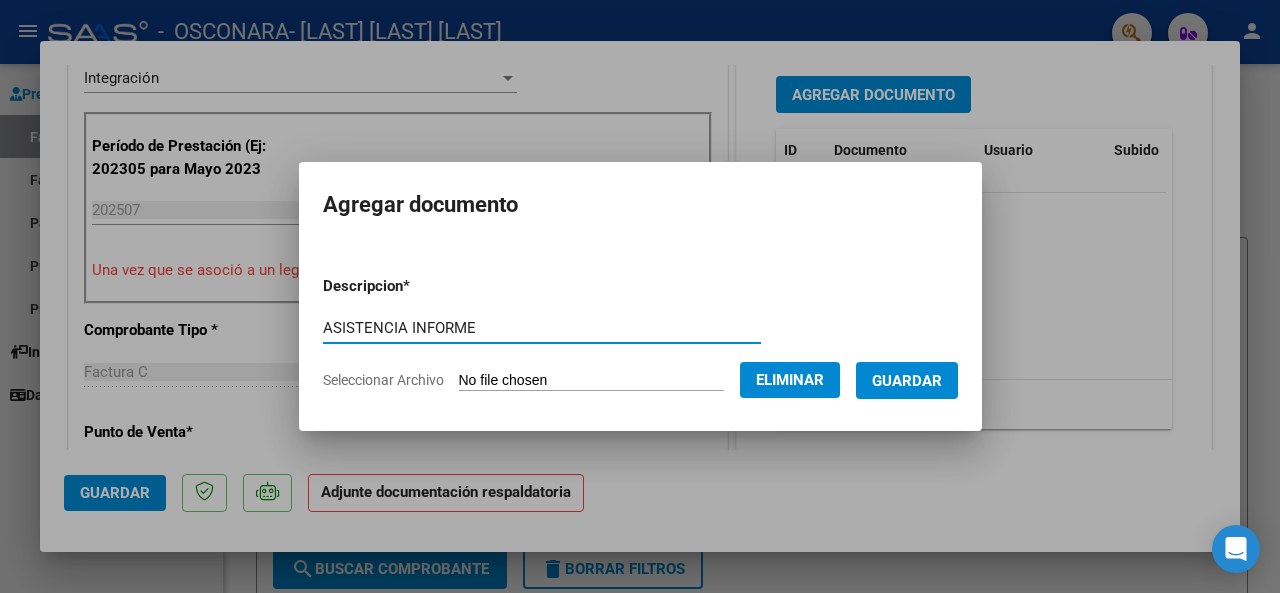 type on "ASISTENCIA INFORME" 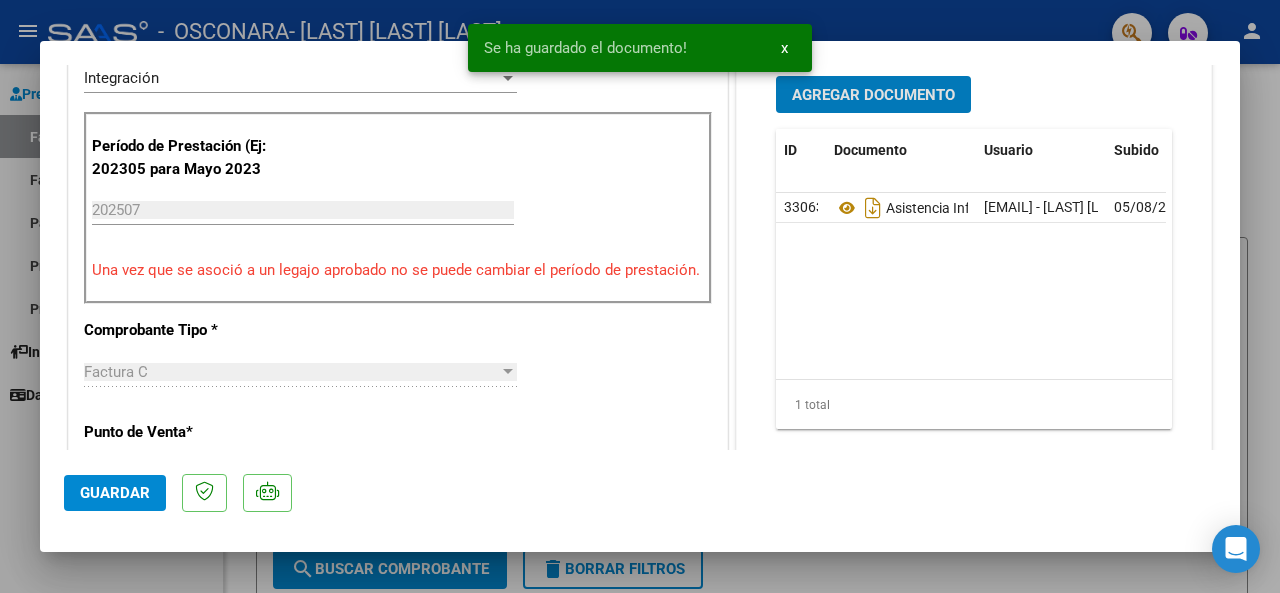 click on "Guardar" 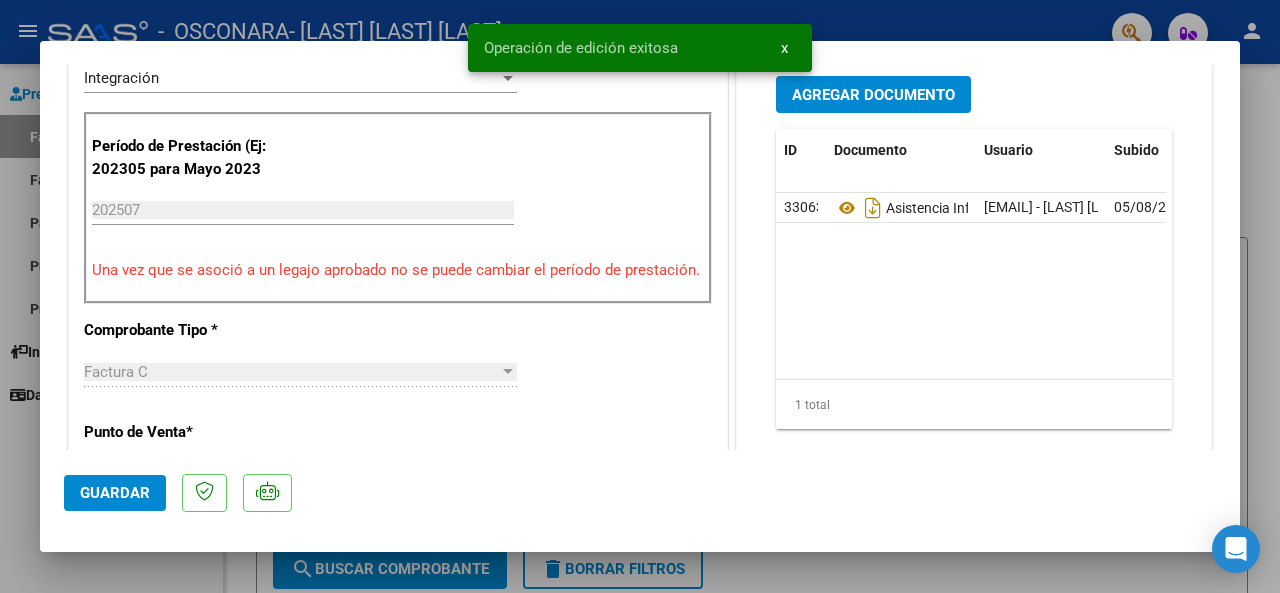 click at bounding box center (640, 296) 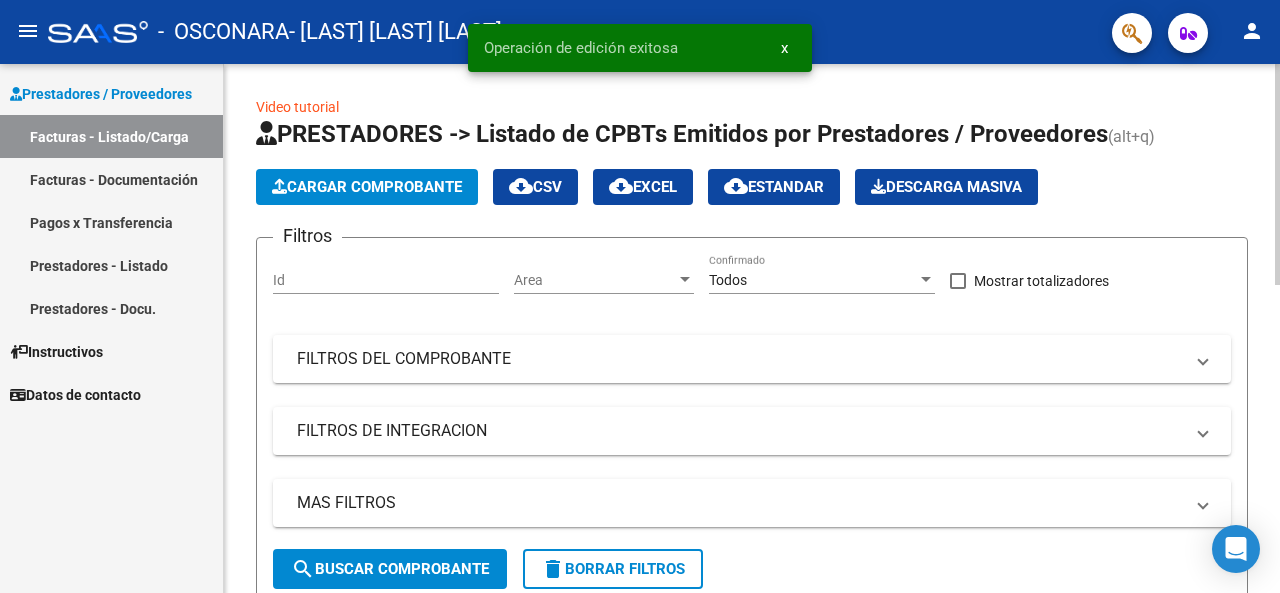 click on "Cargar Comprobante" 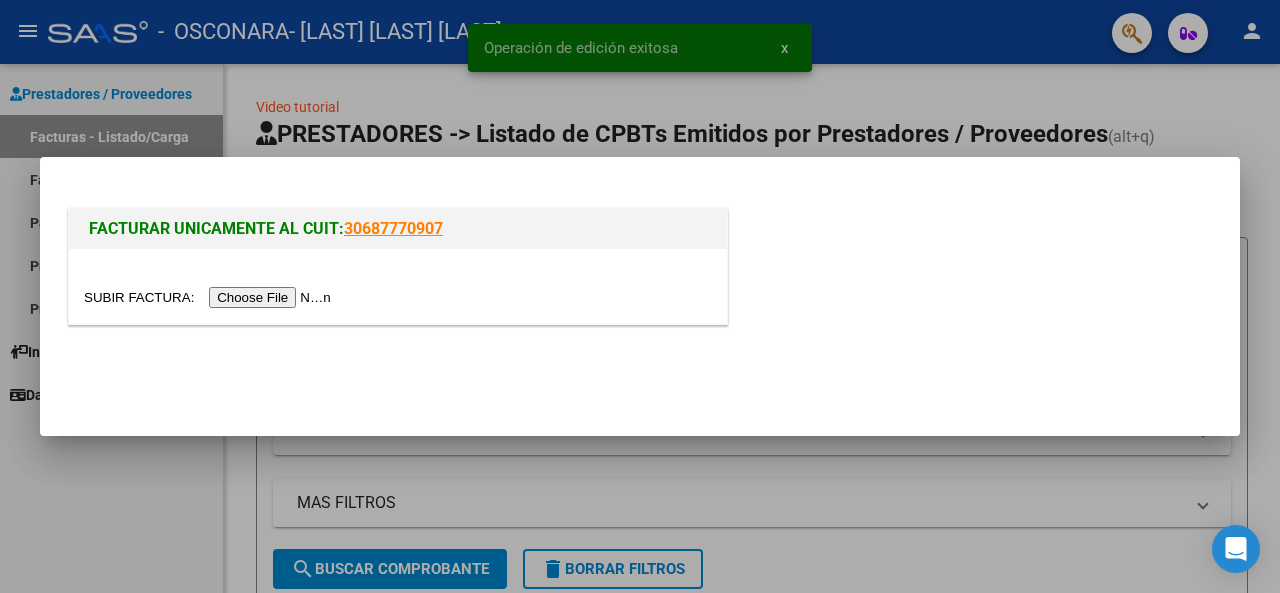 click at bounding box center (210, 297) 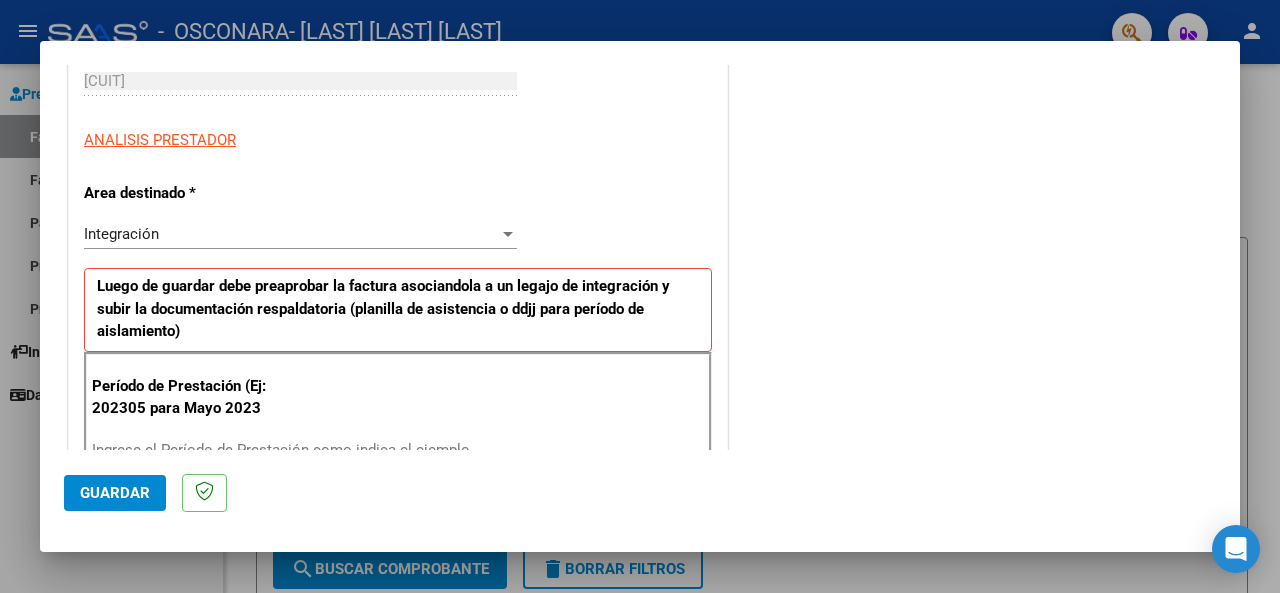 scroll, scrollTop: 368, scrollLeft: 0, axis: vertical 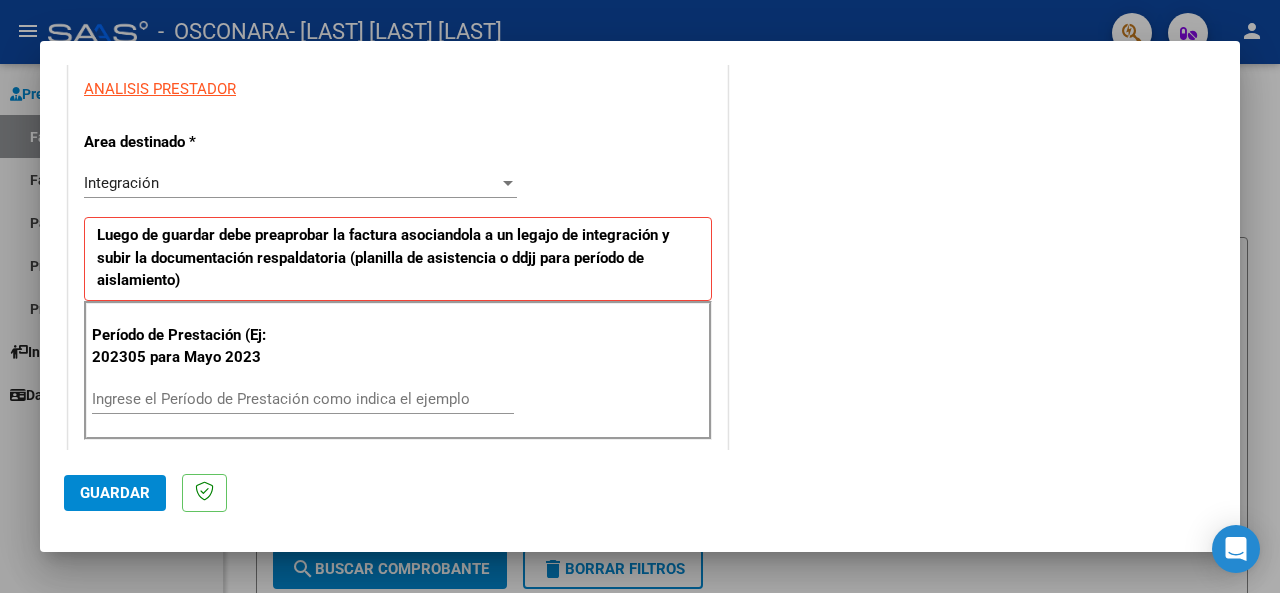 click on "Ingrese el Período de Prestación como indica el ejemplo" at bounding box center [303, 399] 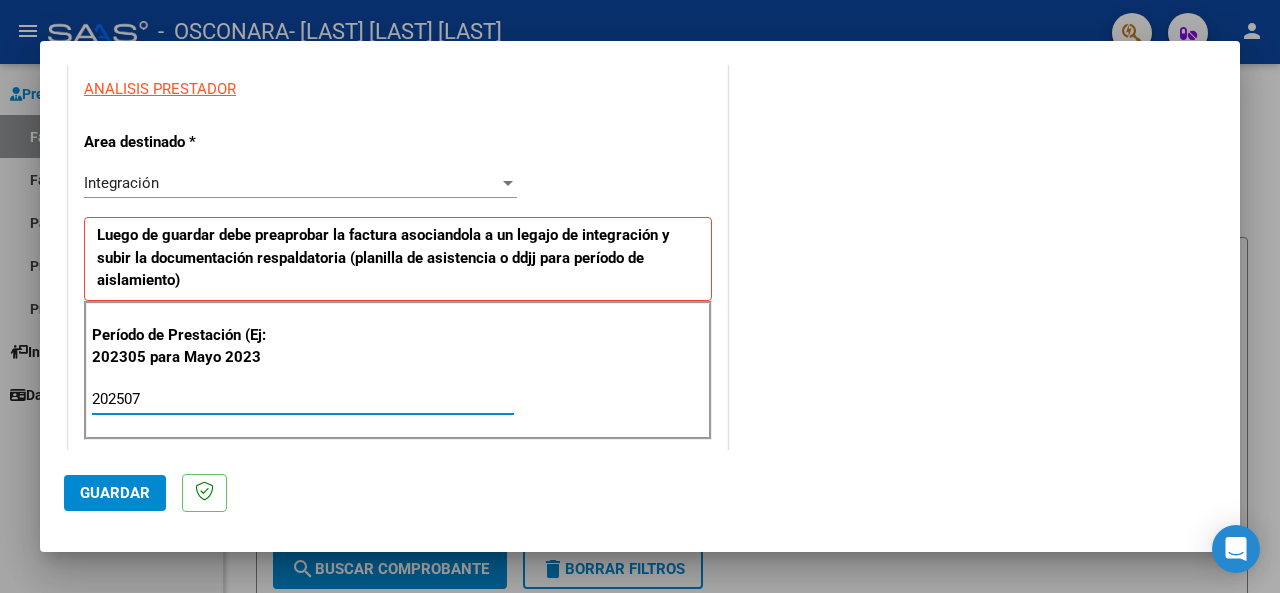 type on "202507" 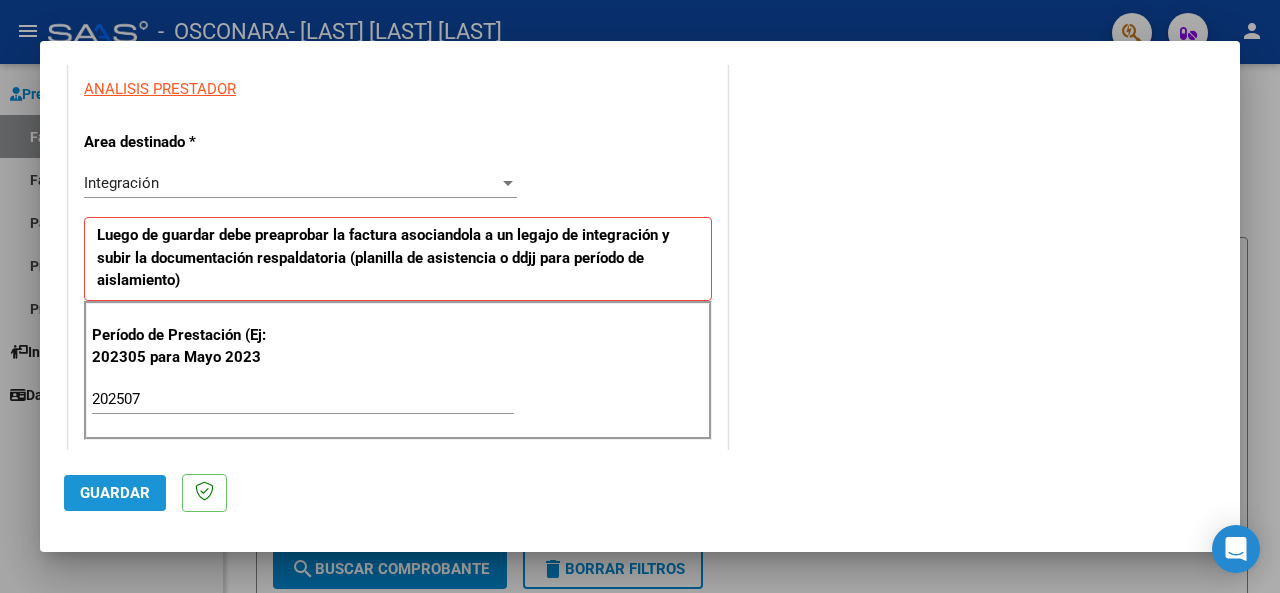 click on "Guardar" 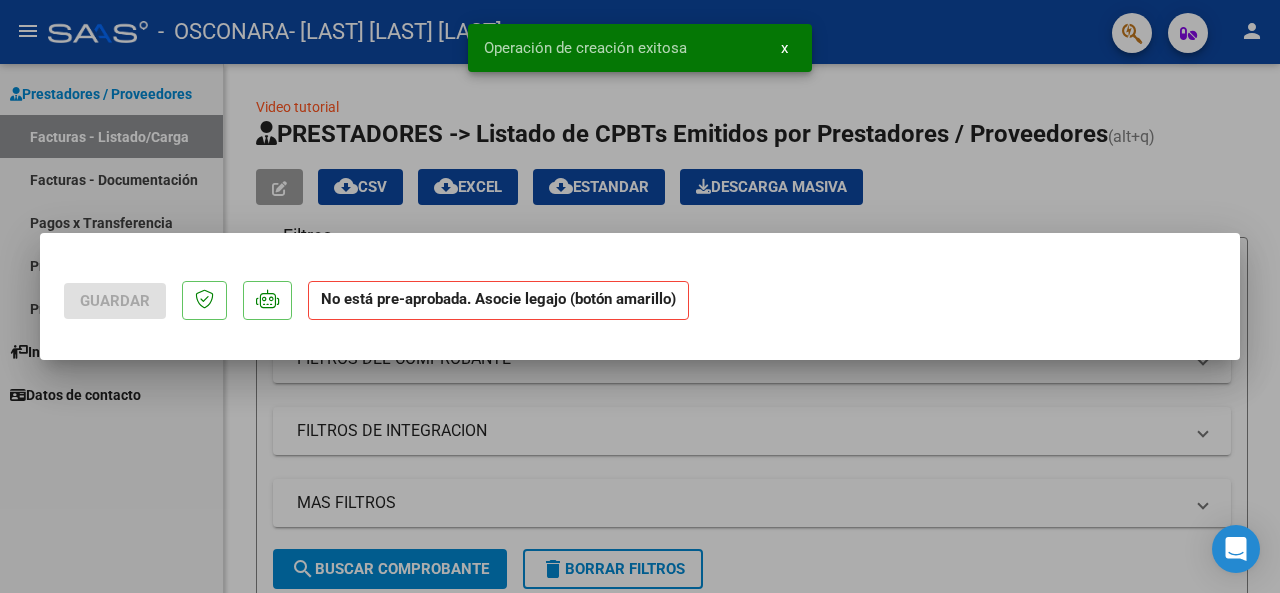 scroll, scrollTop: 0, scrollLeft: 0, axis: both 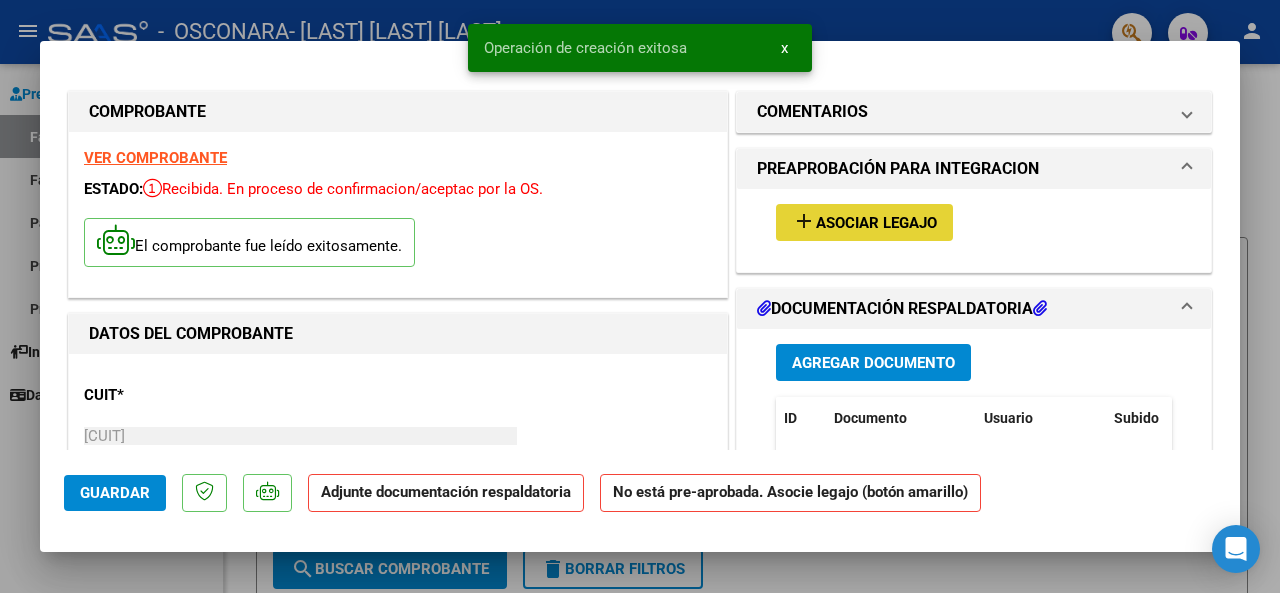 click on "Asociar Legajo" at bounding box center [876, 223] 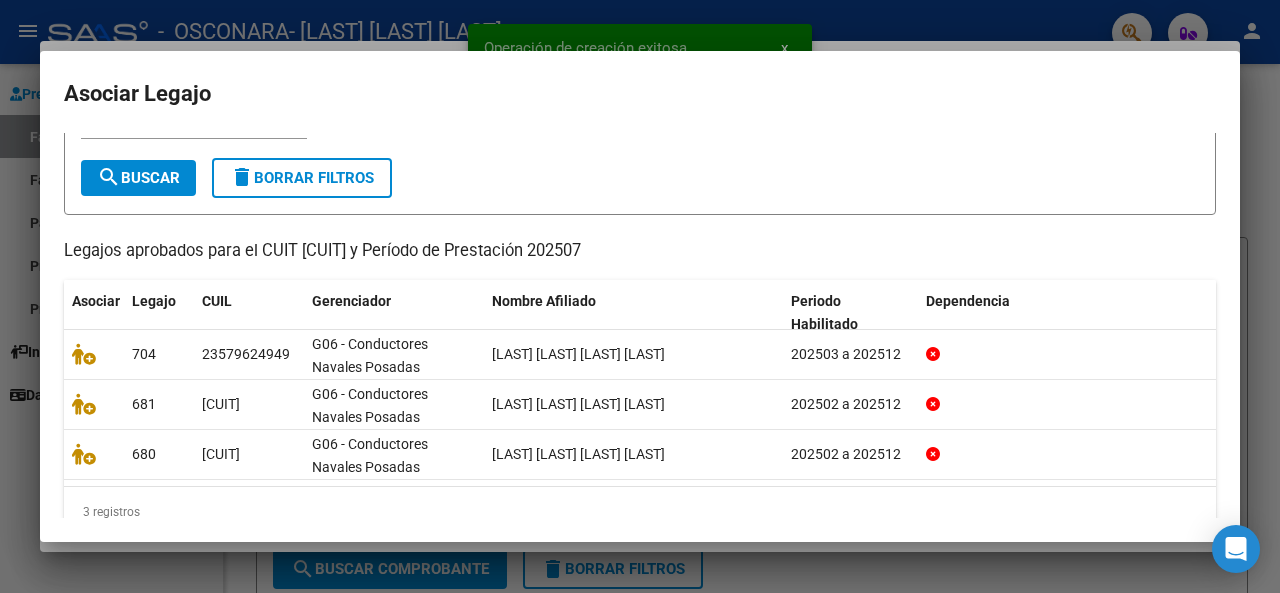 scroll, scrollTop: 104, scrollLeft: 0, axis: vertical 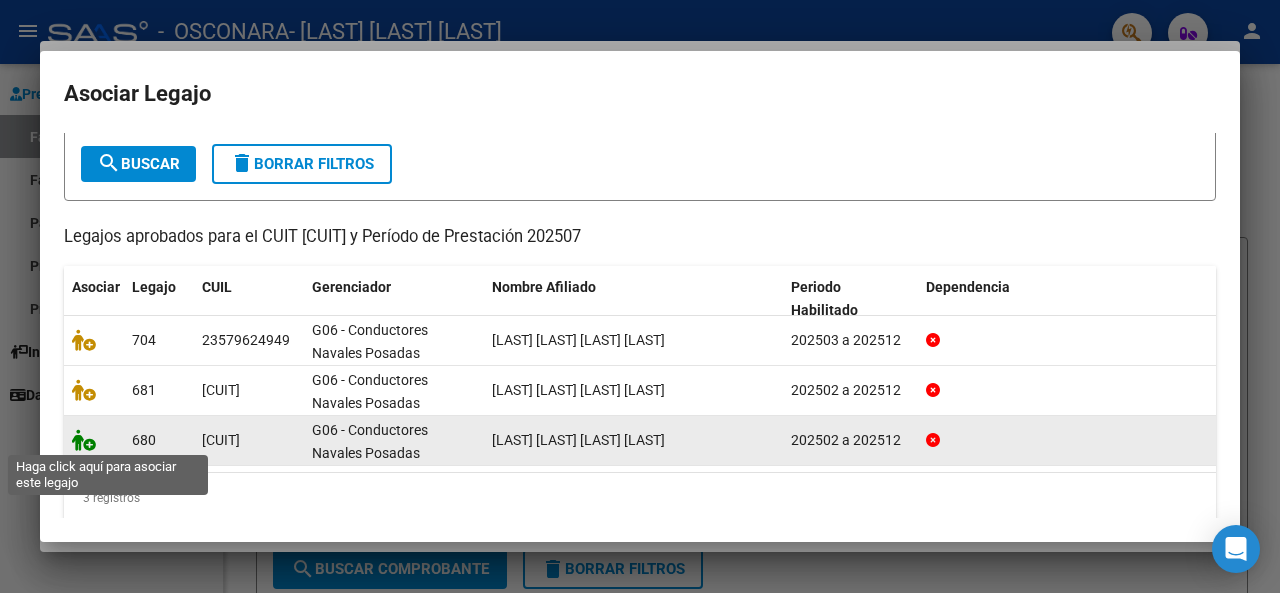 click 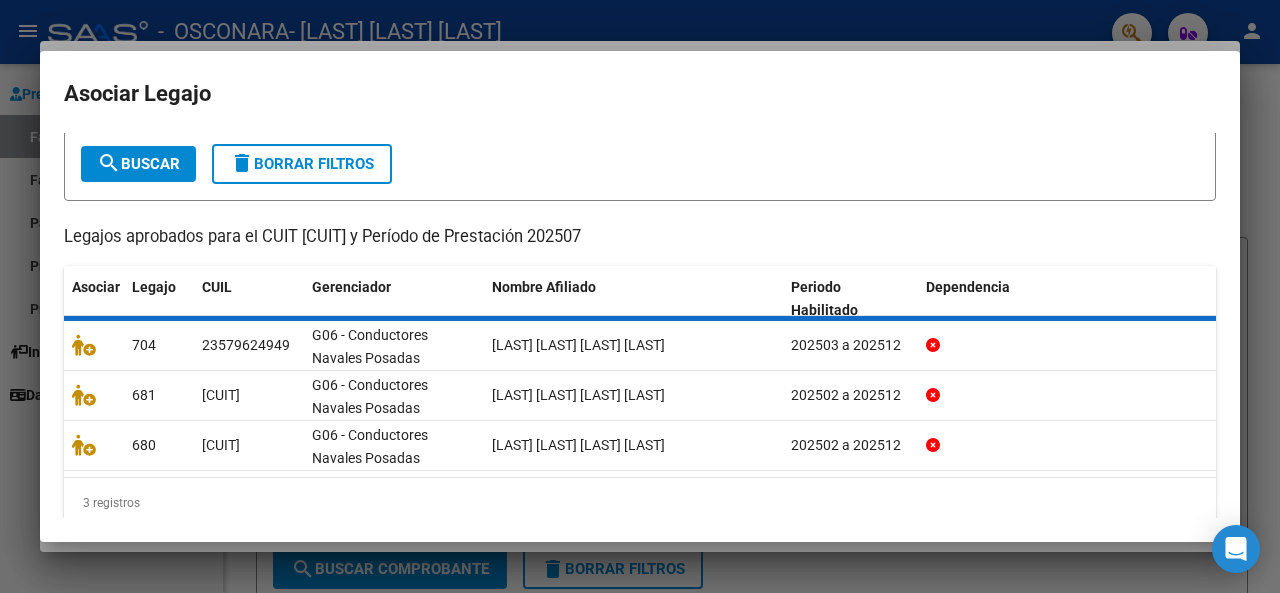 scroll, scrollTop: 118, scrollLeft: 0, axis: vertical 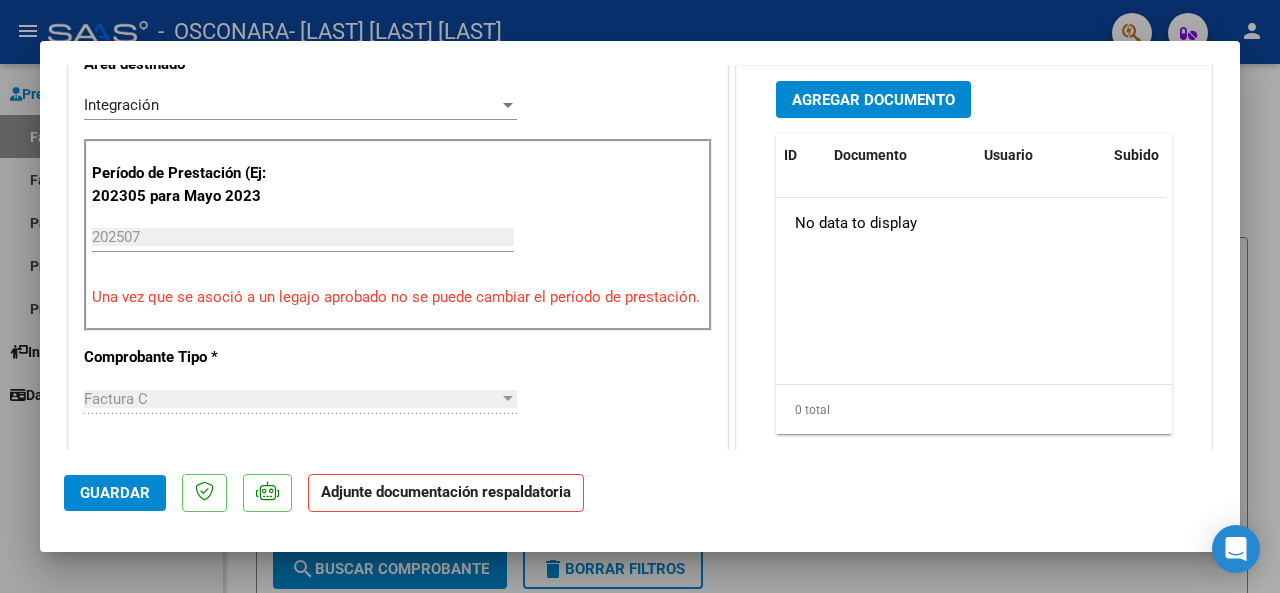 click on "Agregar Documento" at bounding box center (873, 100) 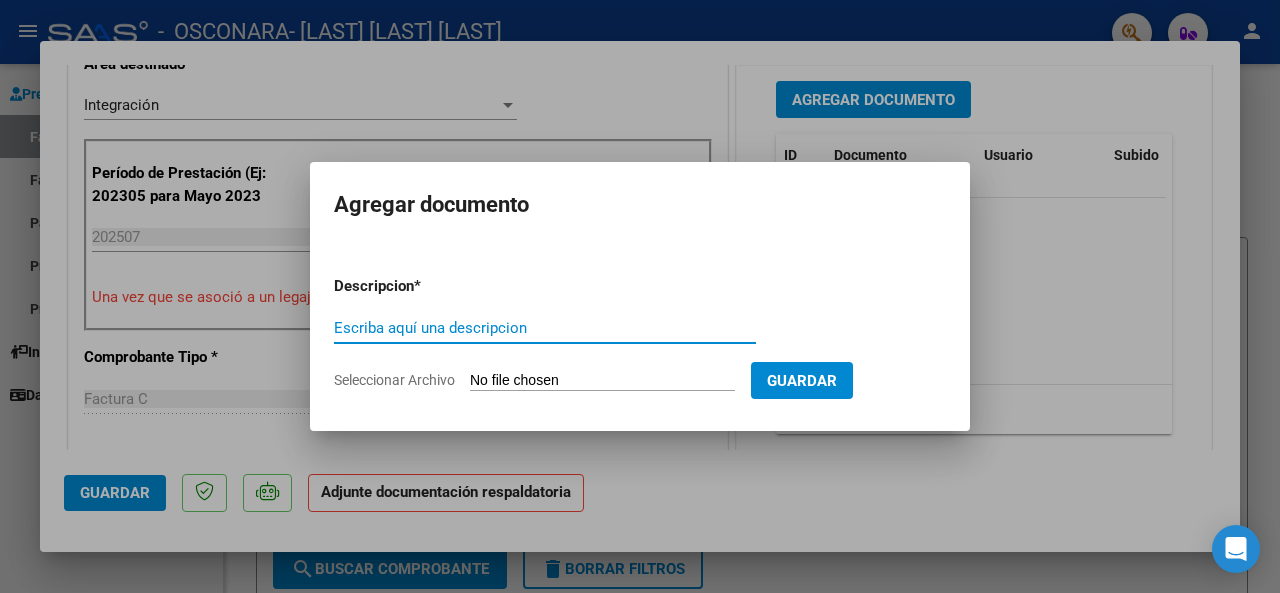 click on "Escriba aquí una descripcion" at bounding box center (545, 328) 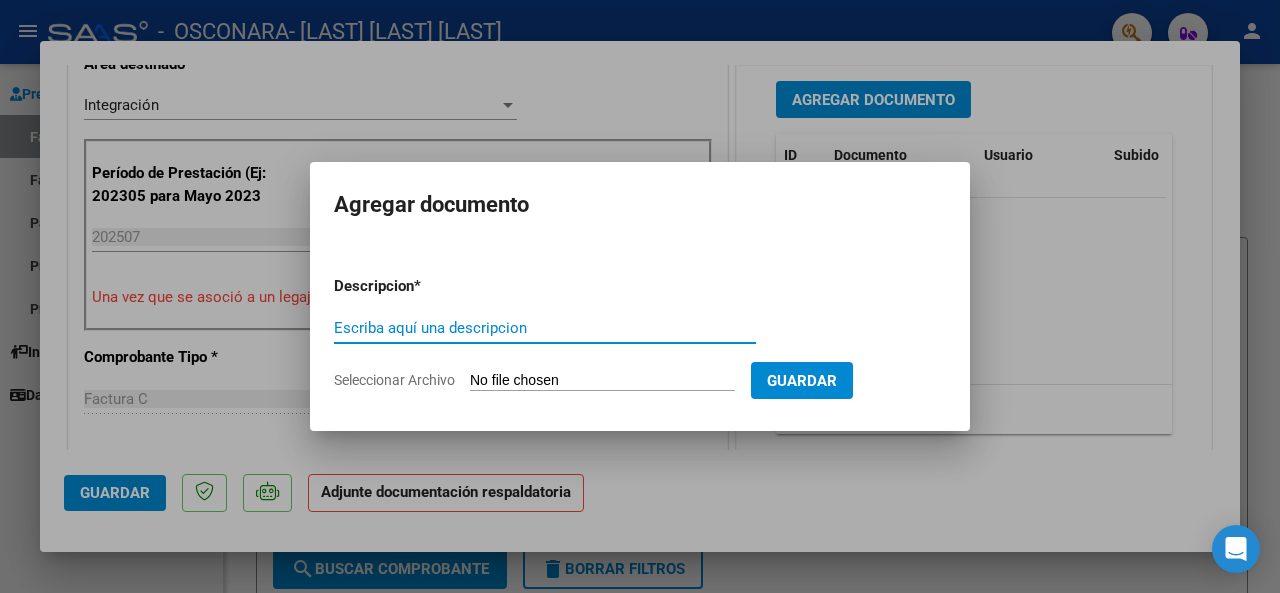 click on "Seleccionar Archivo" at bounding box center (602, 381) 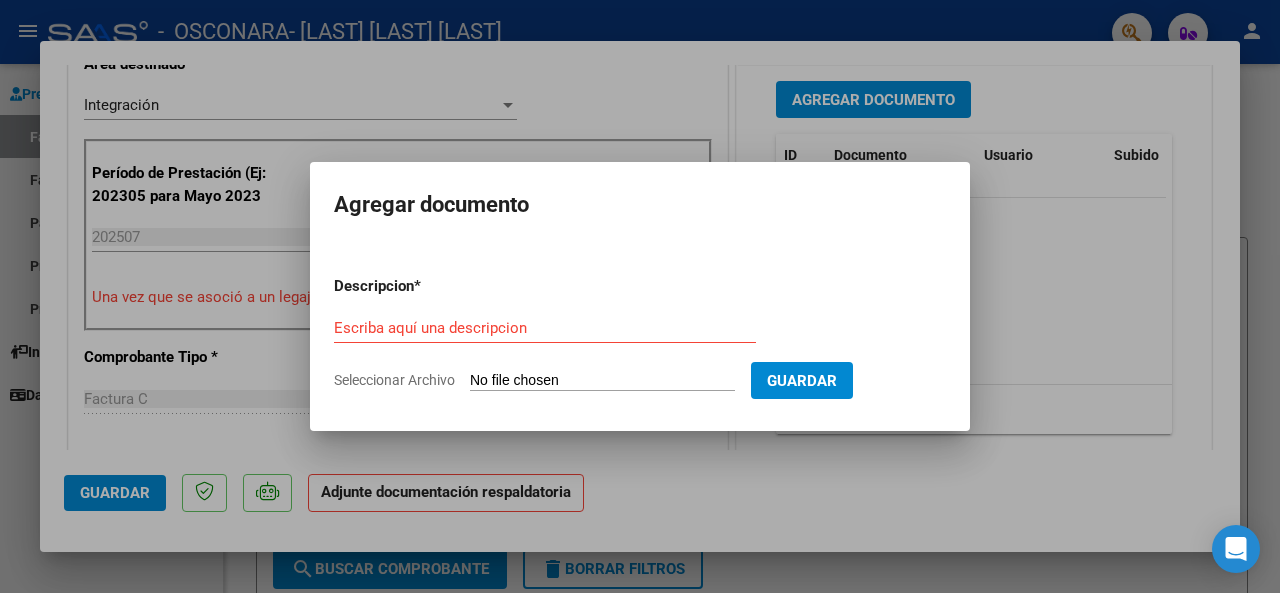 type on "C:\fakepath\Asistencia [LAST] [LAST].pdf" 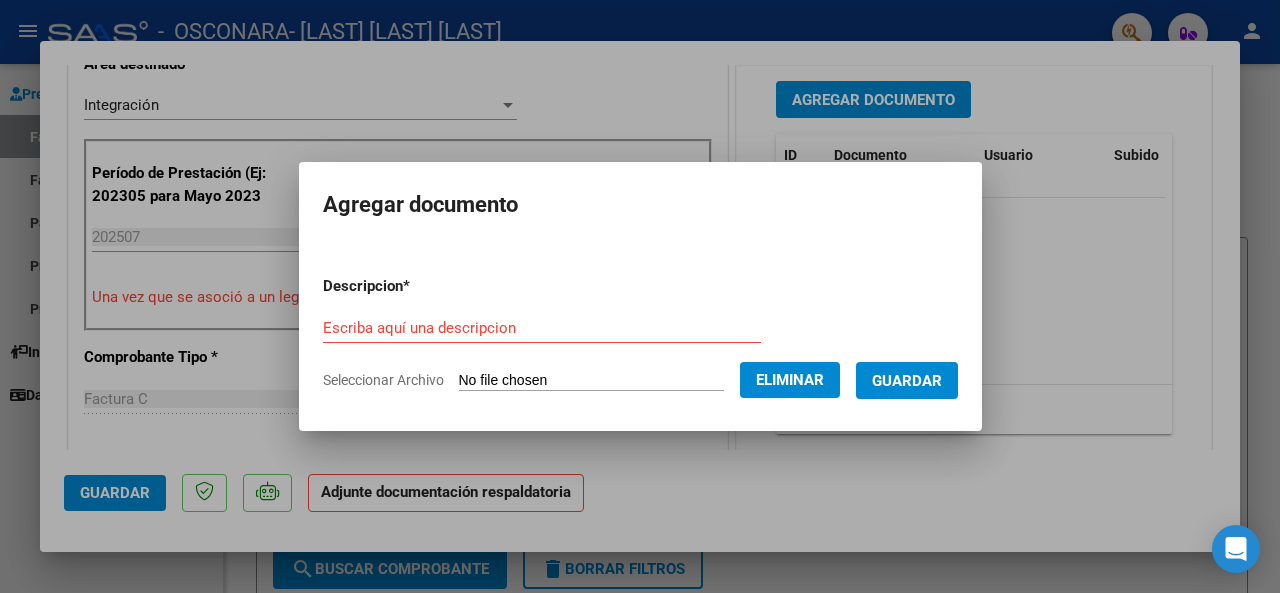 click on "Descripcion  *   Escriba aquí una descripcion  Seleccionar Archivo Eliminar Guardar" at bounding box center [640, 333] 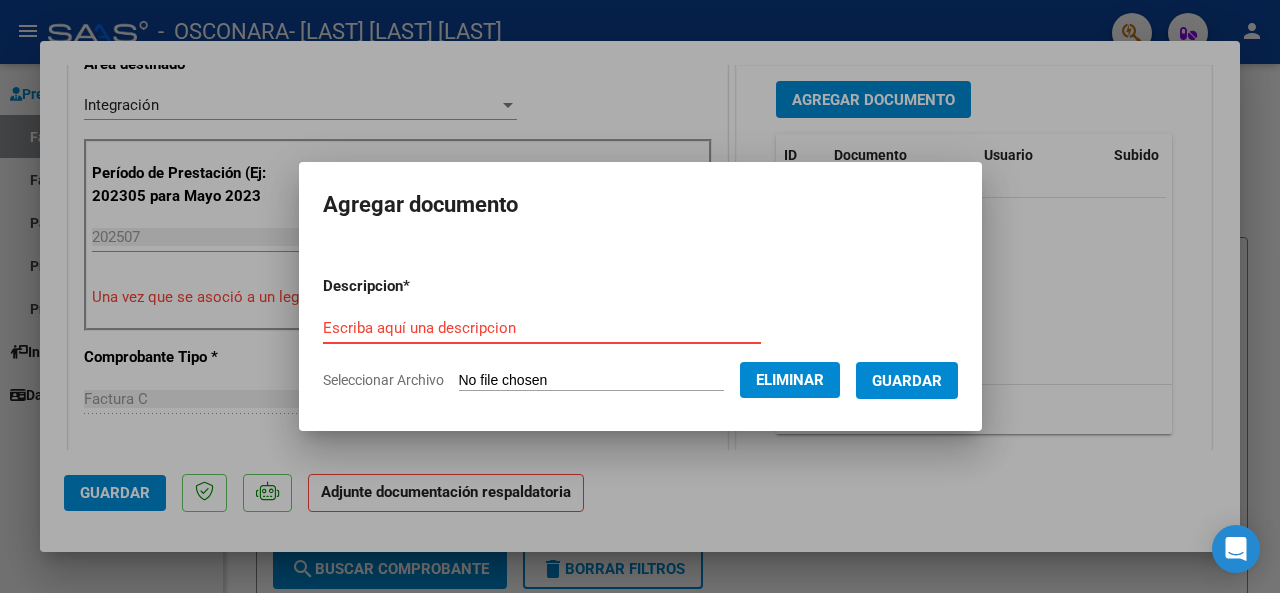 click on "Escriba aquí una descripcion" at bounding box center [542, 328] 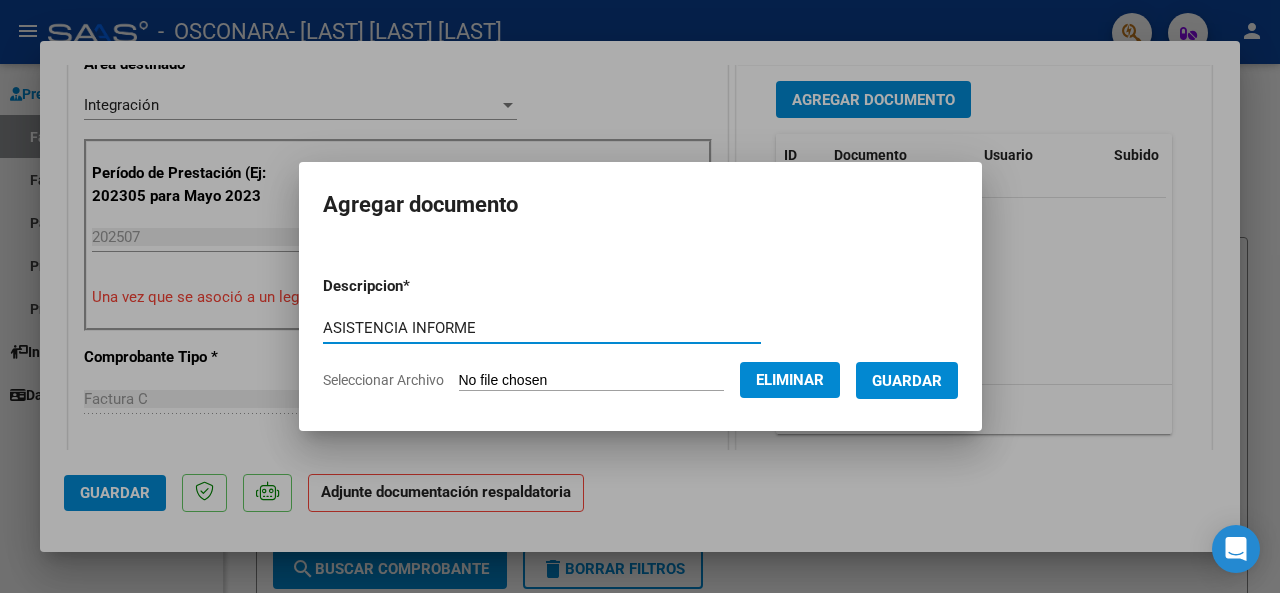 type on "ASISTENCIA INFORME" 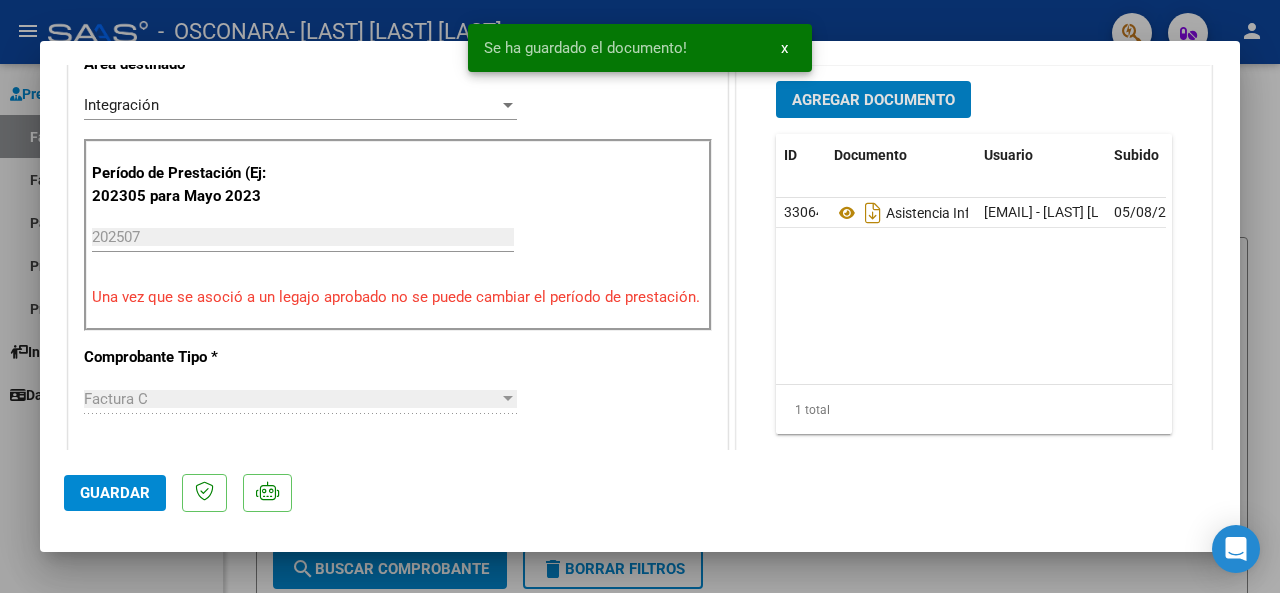 click at bounding box center (640, 296) 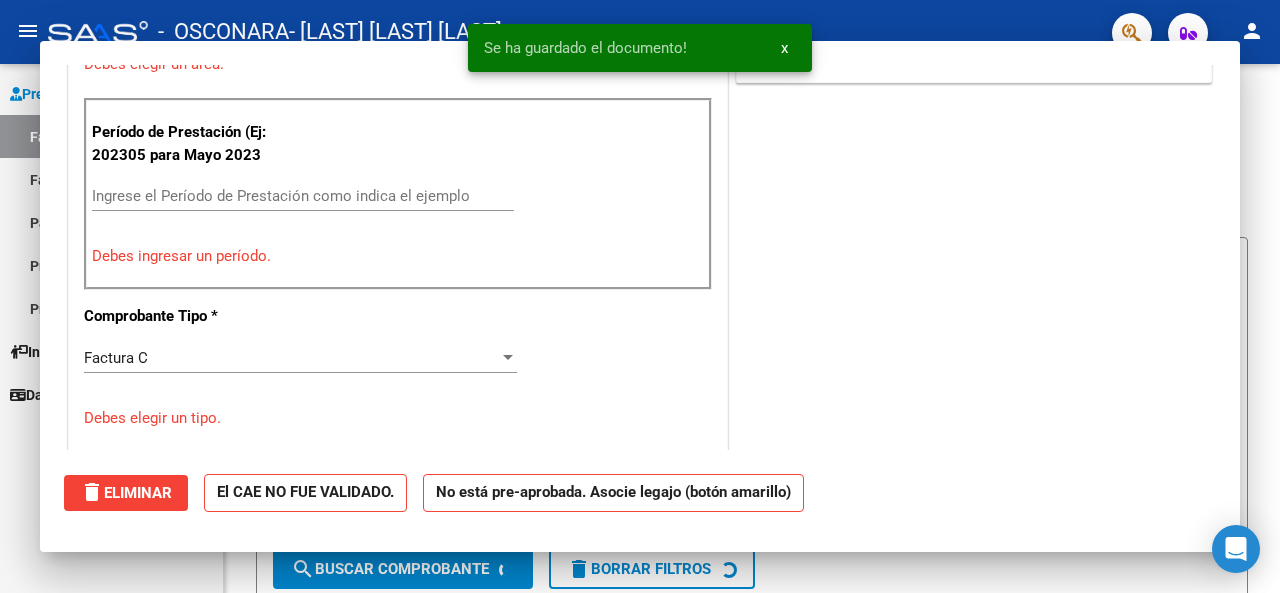 scroll, scrollTop: 0, scrollLeft: 0, axis: both 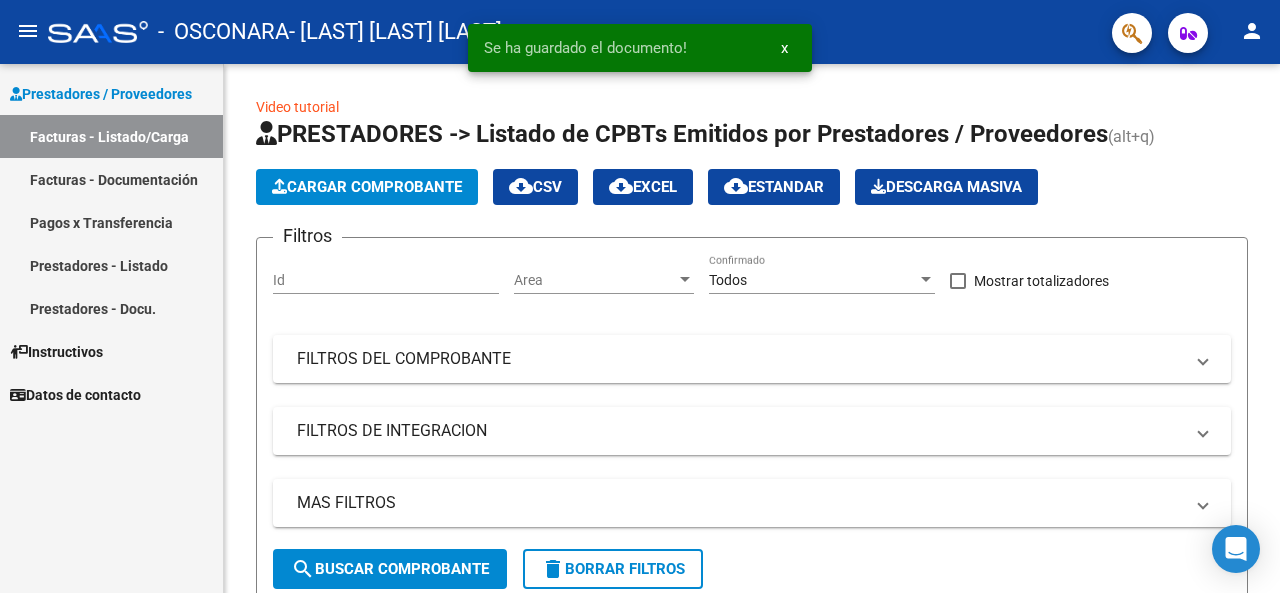 click on "Facturas - Documentación" at bounding box center (111, 179) 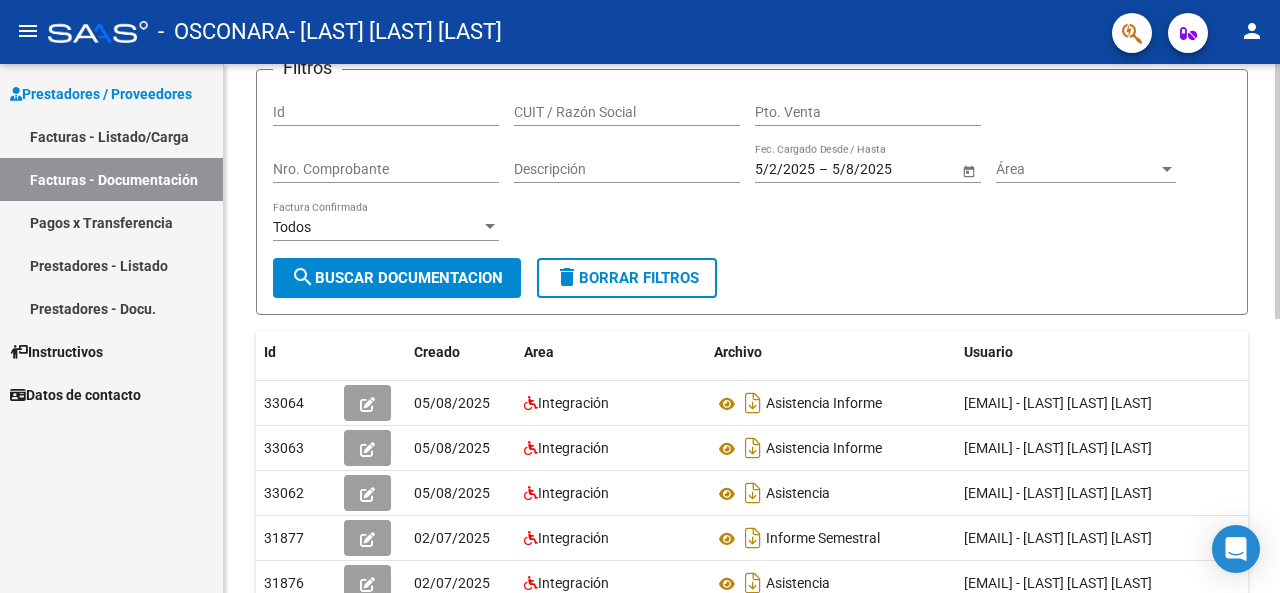scroll, scrollTop: 0, scrollLeft: 0, axis: both 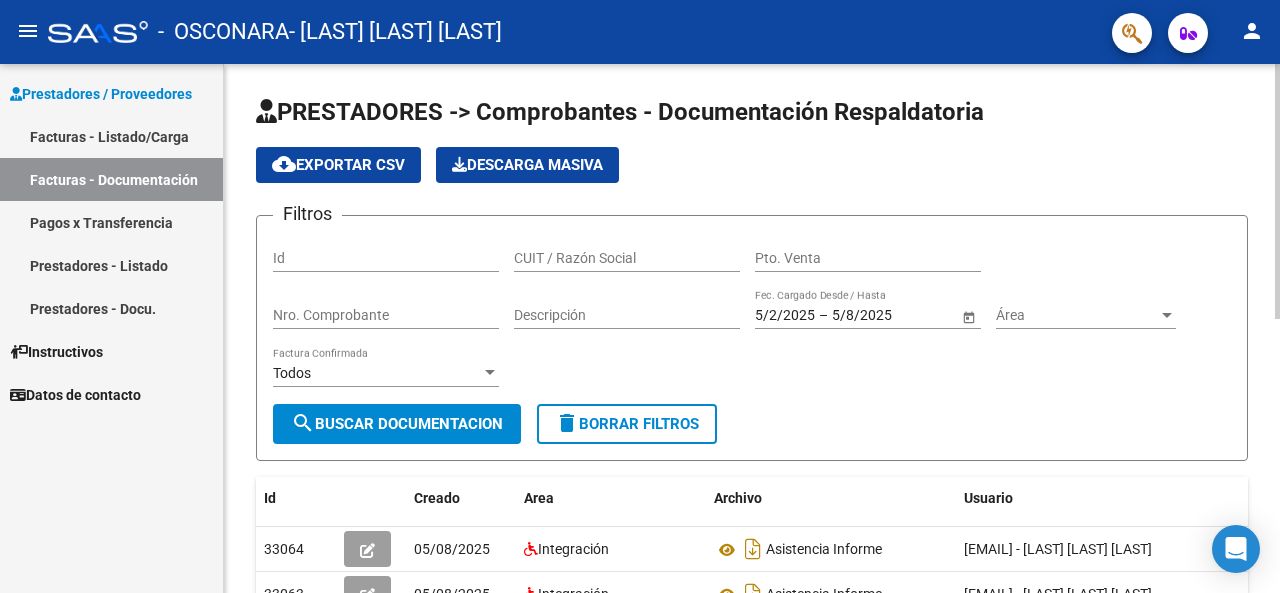 click on "menu -   OSCONARA   - [LAST] [LAST] [LAST] person    Prestadores / Proveedores Facturas - Listado/Carga Facturas - Documentación Pagos x Transferencia Prestadores - Listado Prestadores - Docu.    Instructivos    Datos de contacto  PRESTADORES -> Comprobantes - Documentación Respaldatoria cloud_download  Exportar CSV   Descarga Masiva
Filtros Id CUIT / Razón Social Pto. Venta Nro. Comprobante Descripción 5/2/2025 5/2/2025 – 5/8/2025 5/8/2025 Fec. Cargado Desde / Hasta Área Área Todos Factura Confirmada search  Buscar Documentacion  delete  Borrar Filtros  Id Creado Area Archivo Usuario Acción 33064
05/08/2025 Integración Asistencia Informe  [EMAIL] - [LAST] [LAST] [LAST]  33063
05/08/2025 Integración Asistencia Informe  [EMAIL] - [LAST] [LAST] [LAST]  33062
05/08/2025 Integración Asistencia  [EMAIL] - [LAST] [LAST] [LAST]  31877
02/07/2025 Integración Informe Semestral 31876
02/07/2025 Integración 31875" at bounding box center (640, 296) 